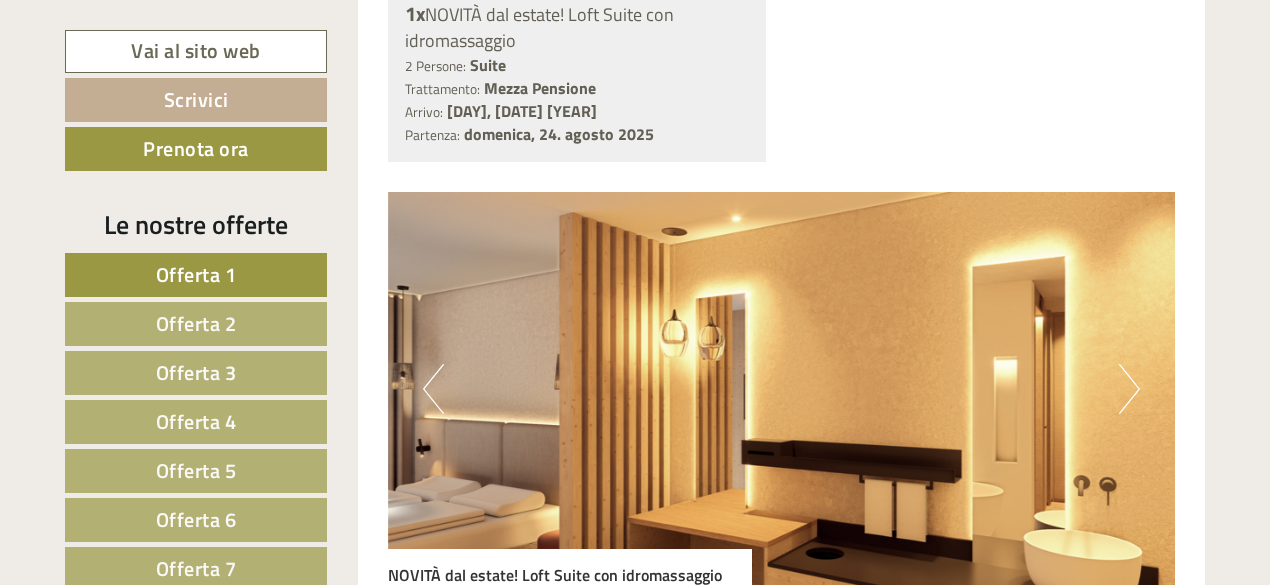 scroll, scrollTop: 1696, scrollLeft: 0, axis: vertical 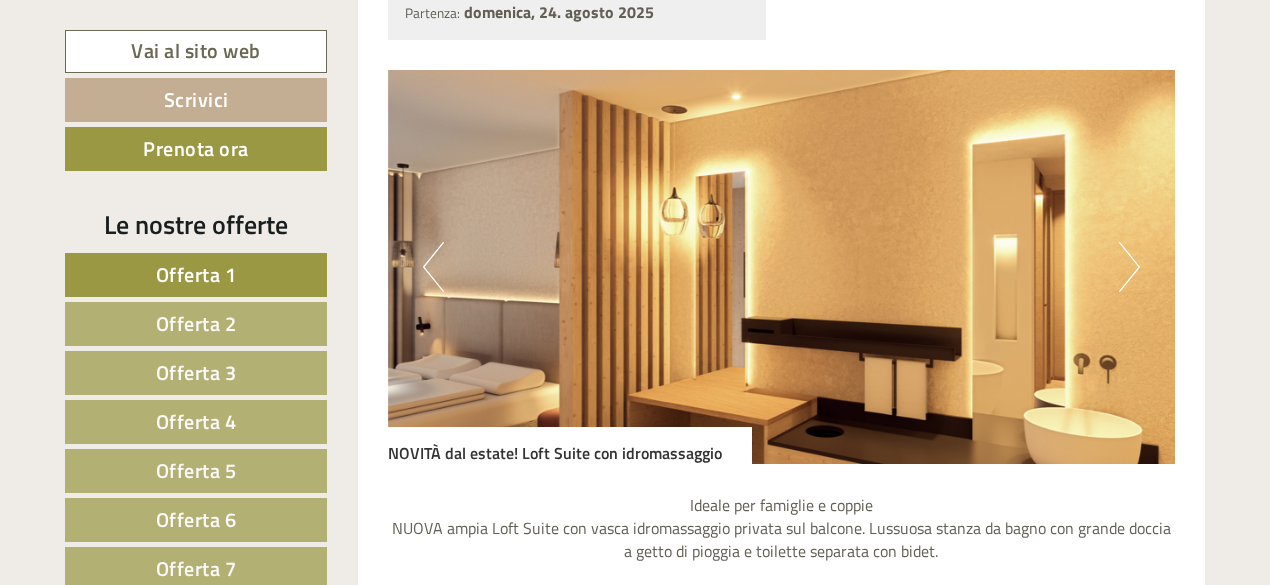 click at bounding box center [782, 267] 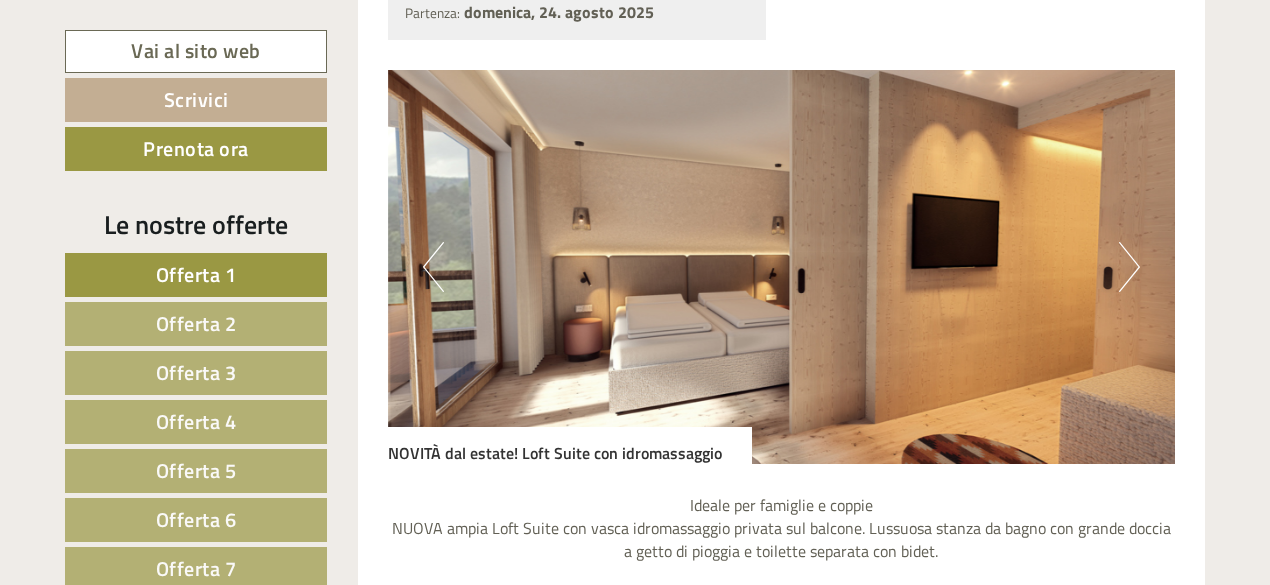click on "Next" at bounding box center (1129, 267) 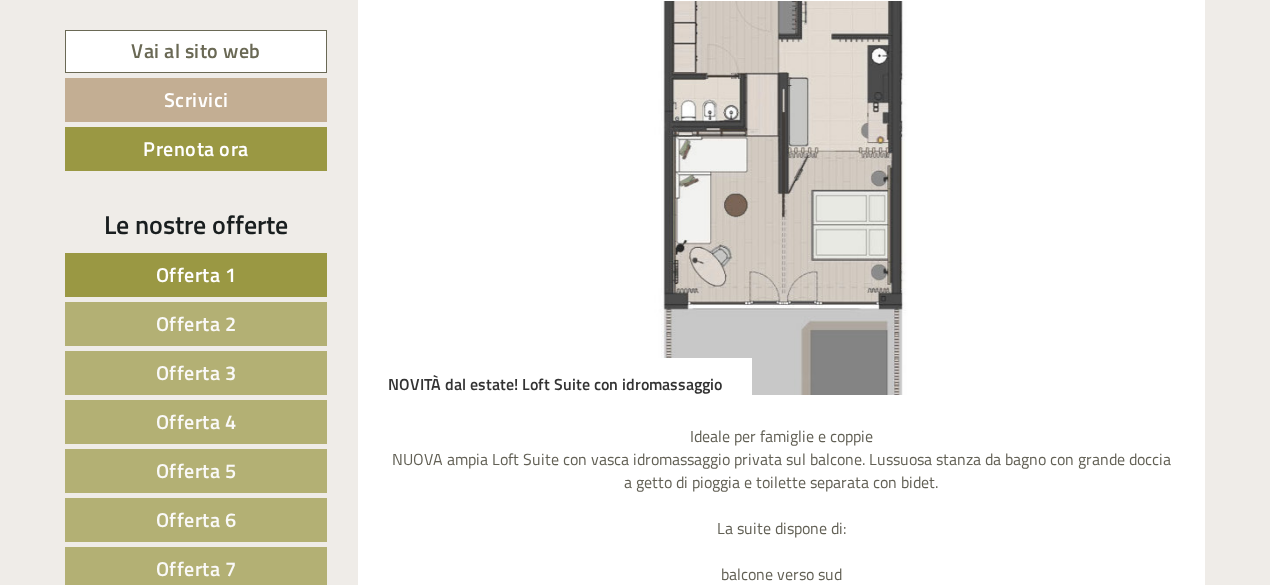 scroll, scrollTop: 1796, scrollLeft: 0, axis: vertical 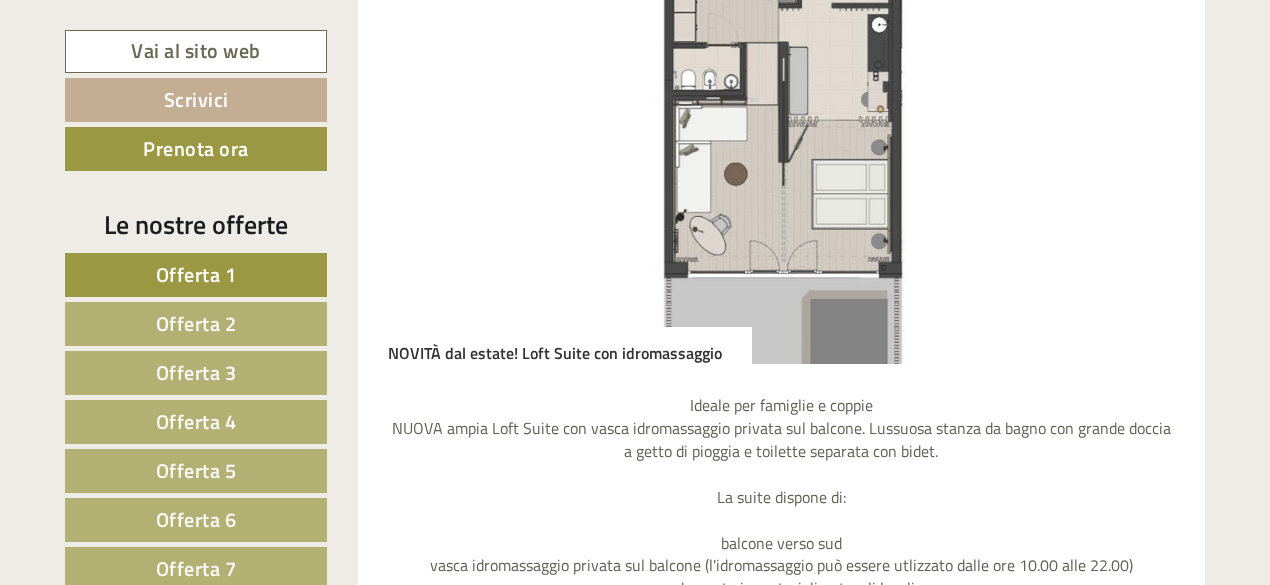 click on "Offerta 2" at bounding box center (196, 324) 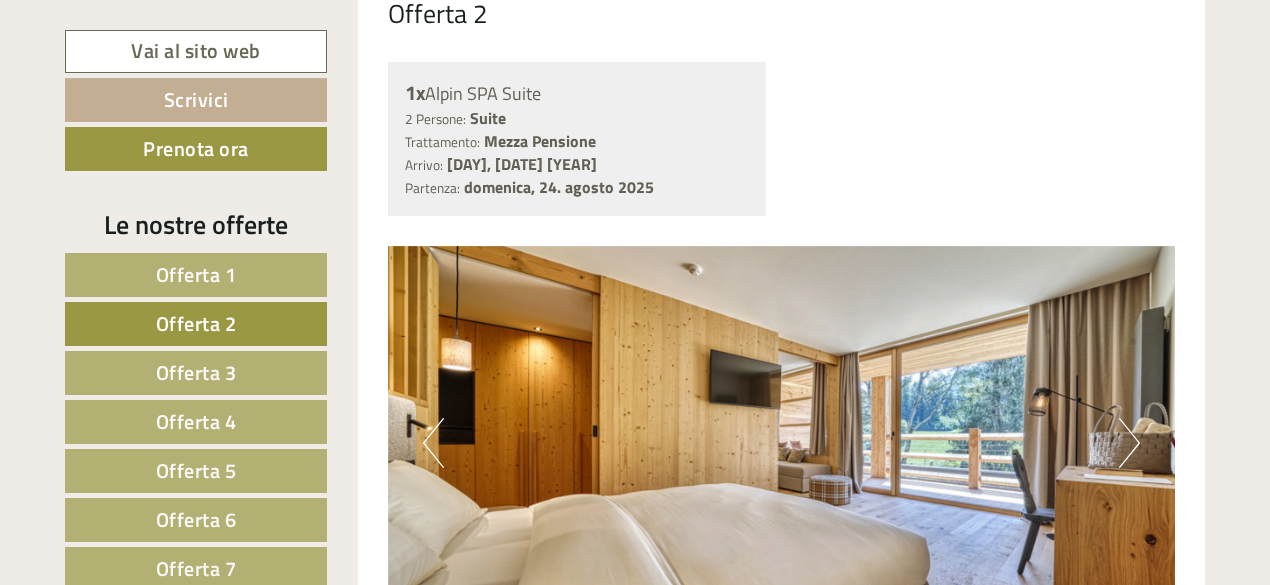 scroll, scrollTop: 1526, scrollLeft: 0, axis: vertical 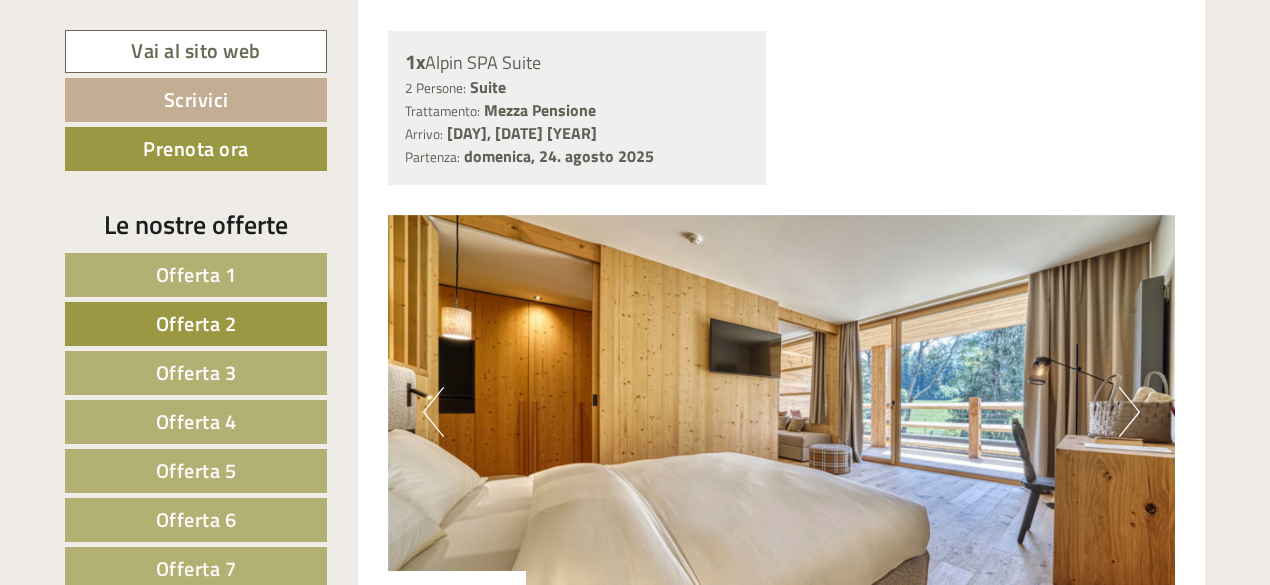 click on "Next" at bounding box center [1129, 412] 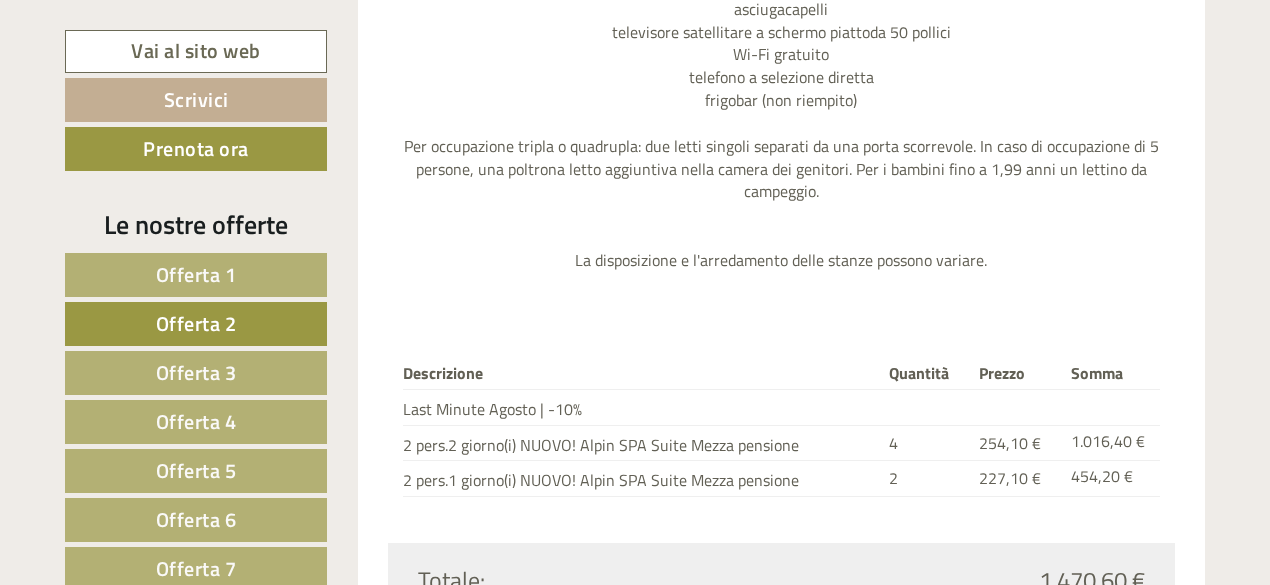 scroll, scrollTop: 2526, scrollLeft: 0, axis: vertical 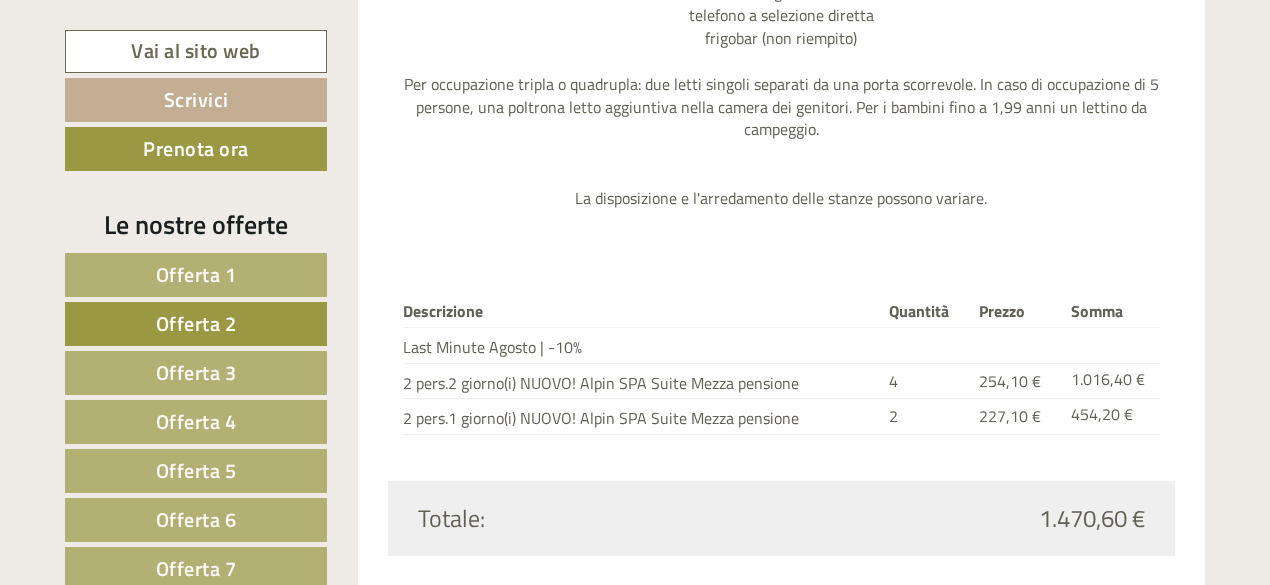click on "Offerta 3" at bounding box center [196, 372] 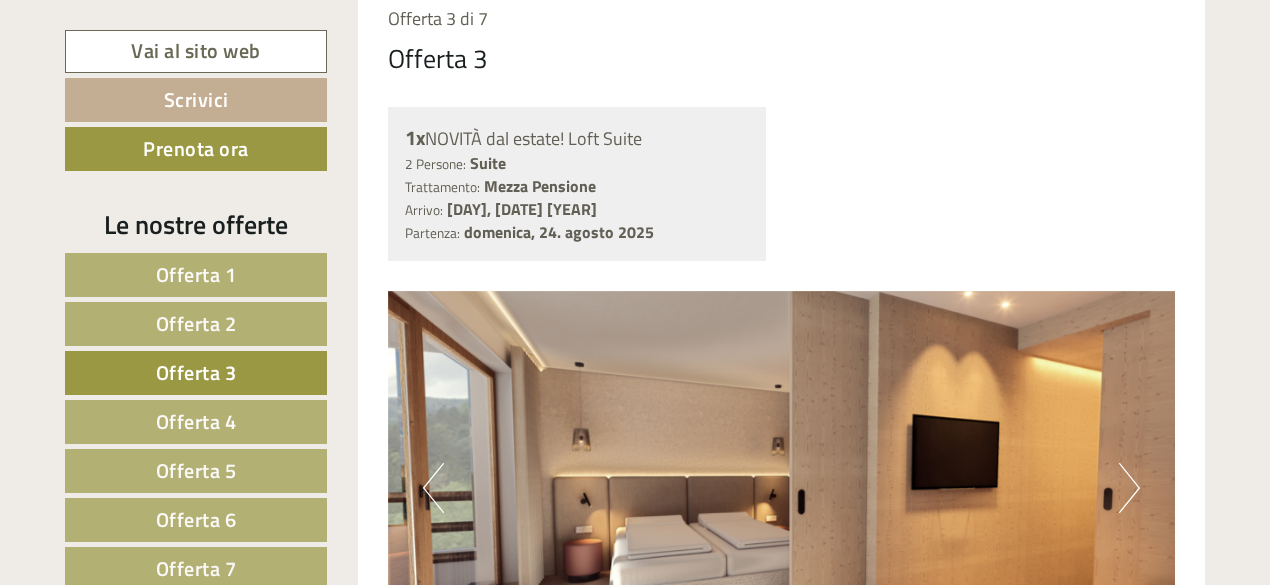 scroll, scrollTop: 1626, scrollLeft: 0, axis: vertical 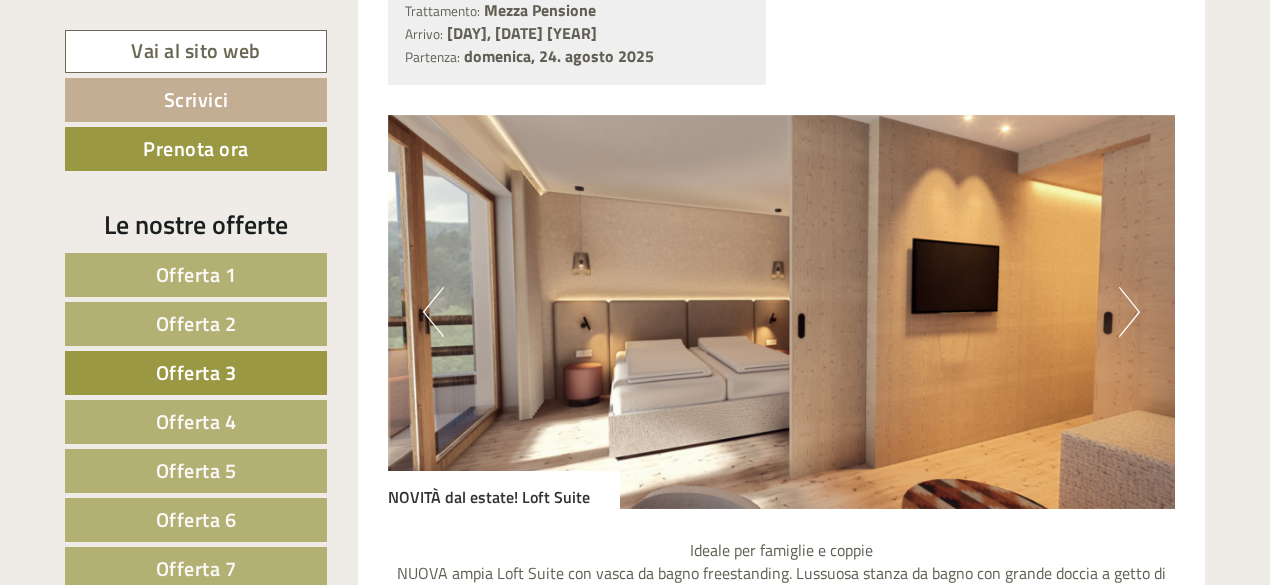 click on "Next" at bounding box center [1129, 312] 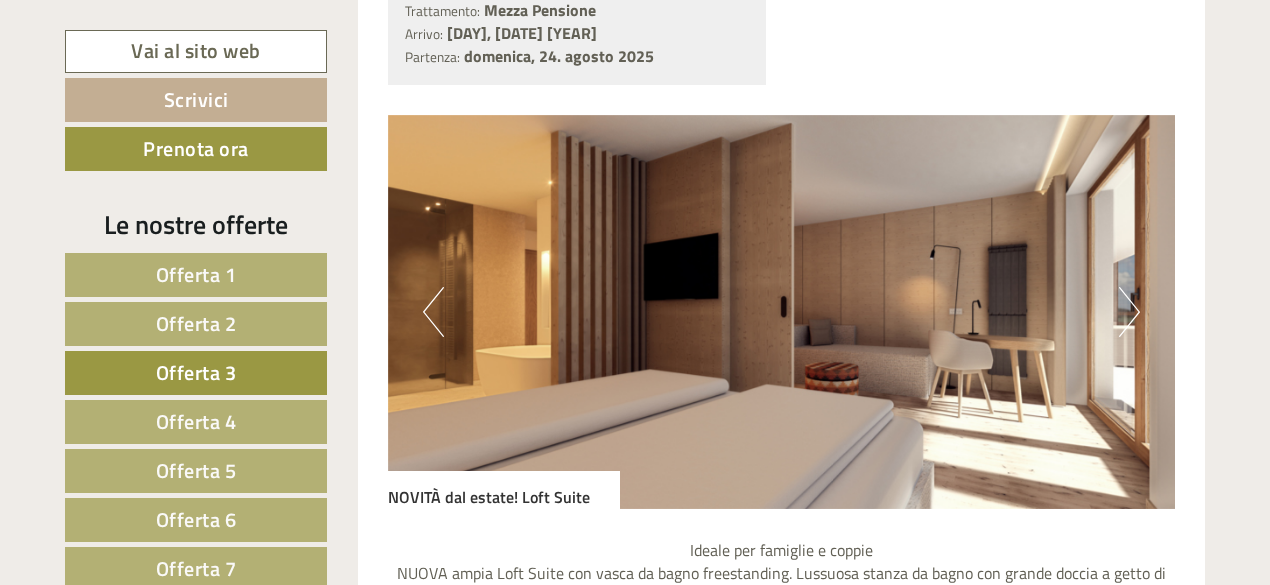 click on "Next" at bounding box center (1129, 312) 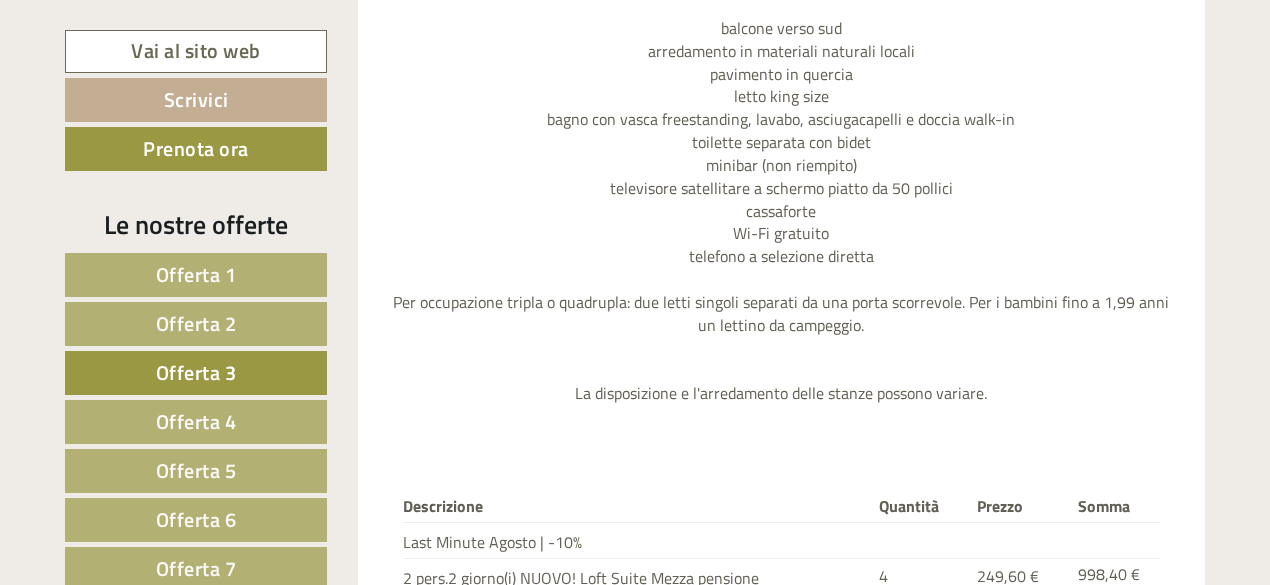 scroll, scrollTop: 2326, scrollLeft: 0, axis: vertical 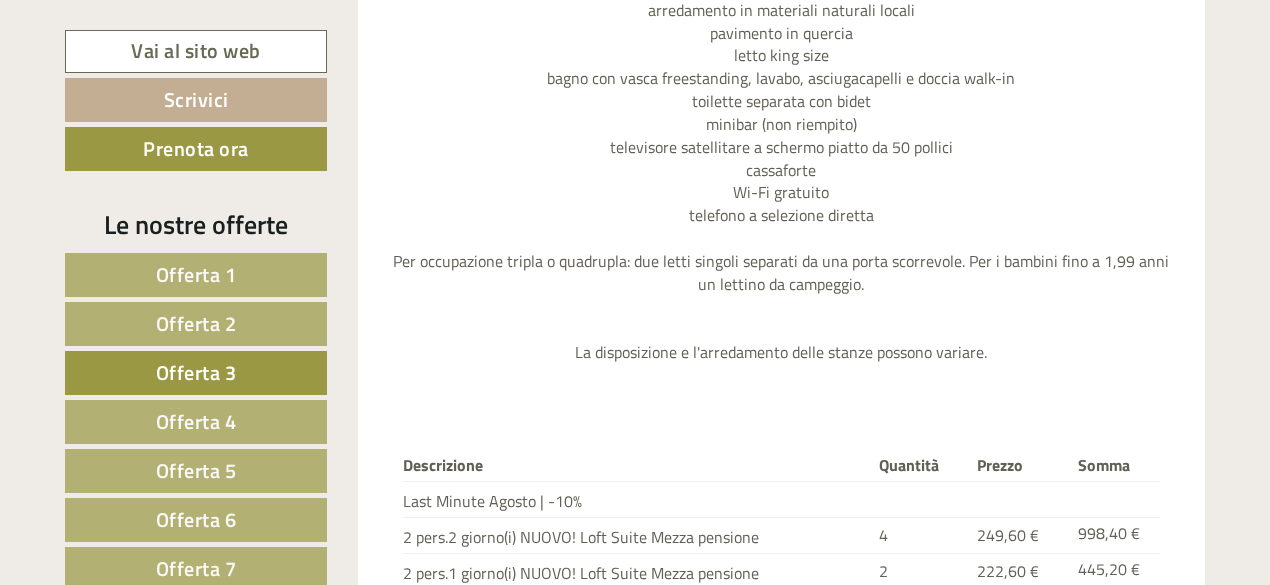 click on "Offerta 4" at bounding box center (196, 421) 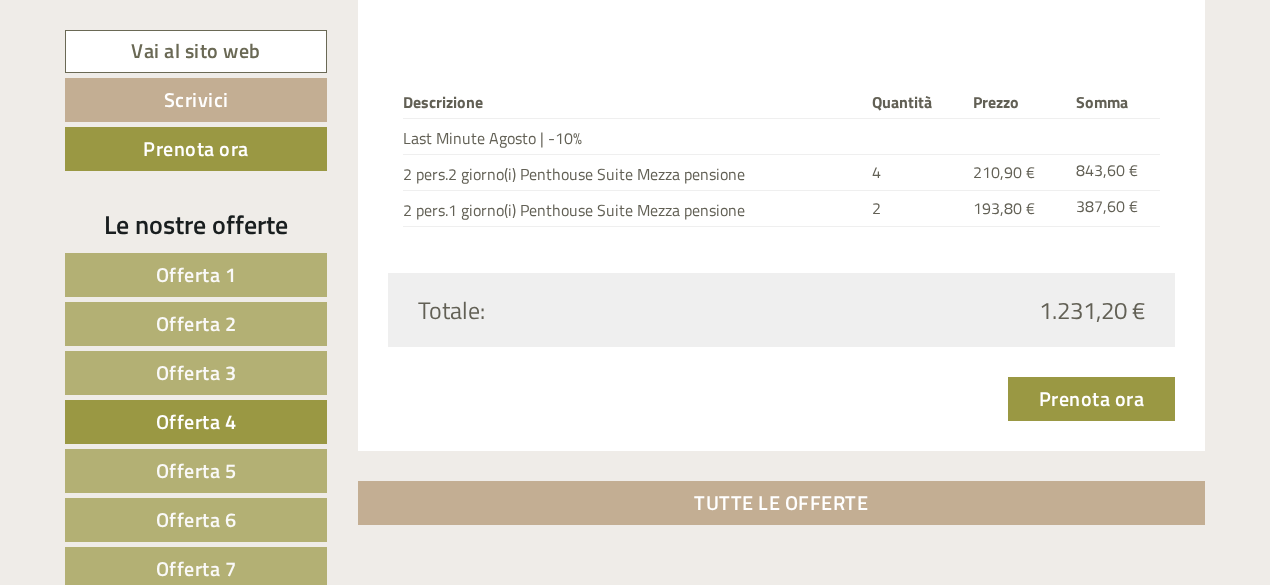 scroll, scrollTop: 2426, scrollLeft: 0, axis: vertical 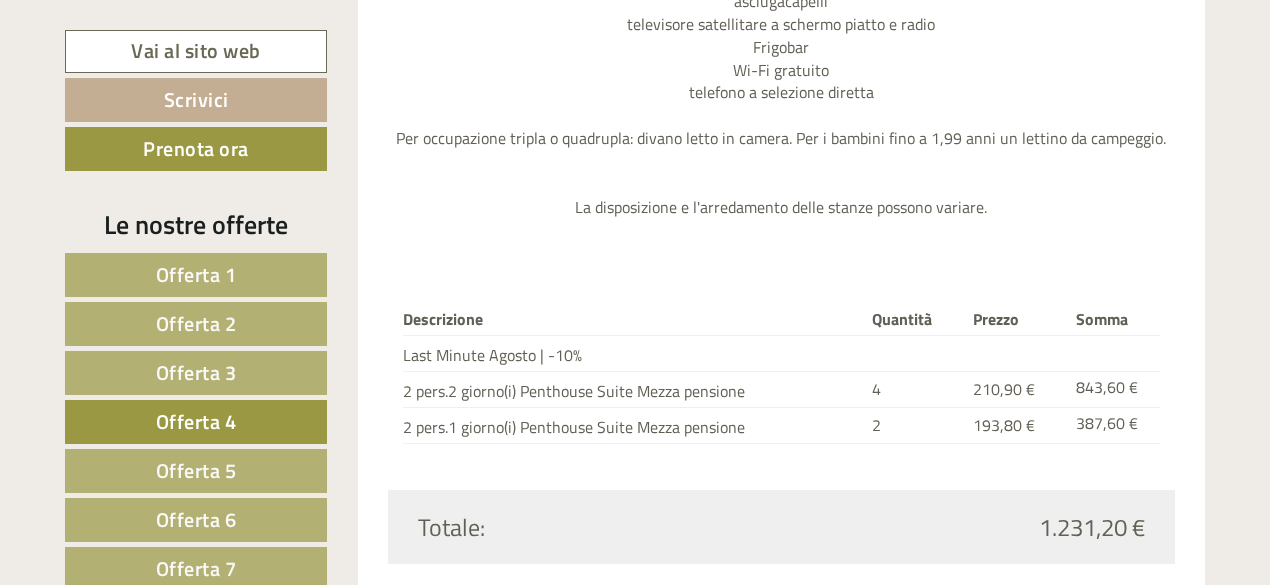 click on "Offerta 5" at bounding box center [196, 470] 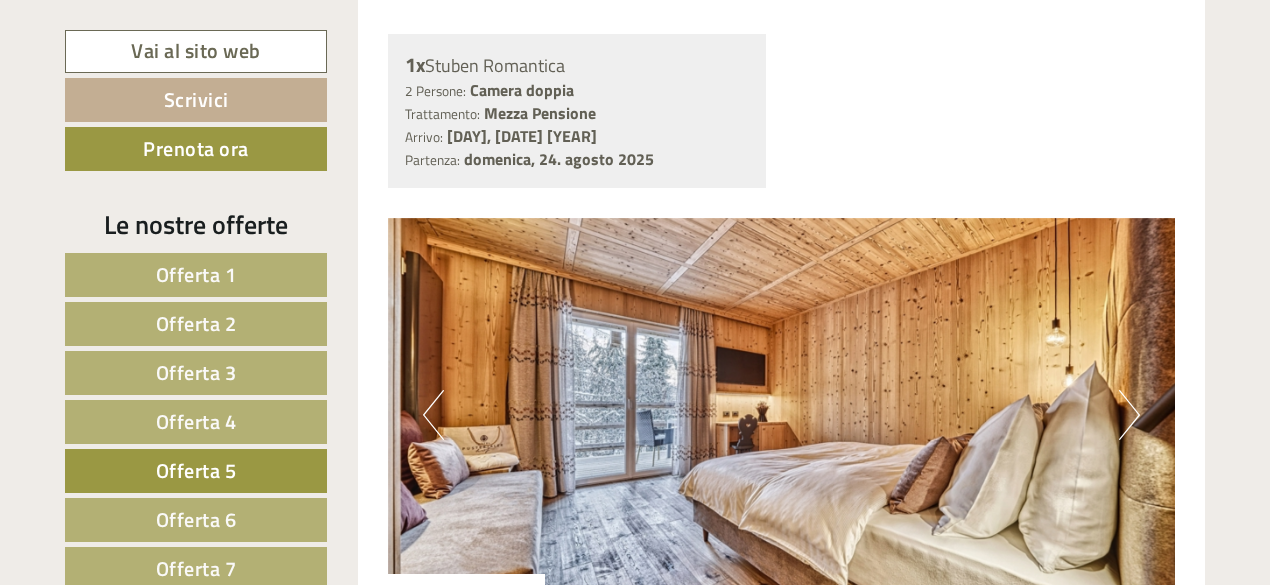 scroll, scrollTop: 1626, scrollLeft: 0, axis: vertical 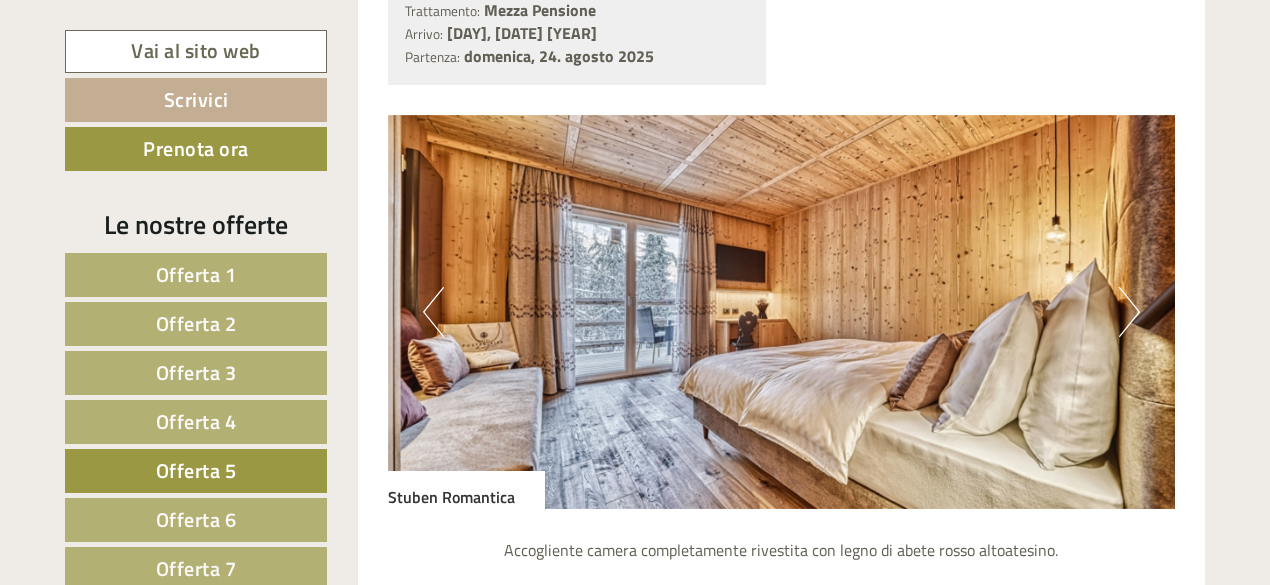 click on "Next" at bounding box center (1129, 312) 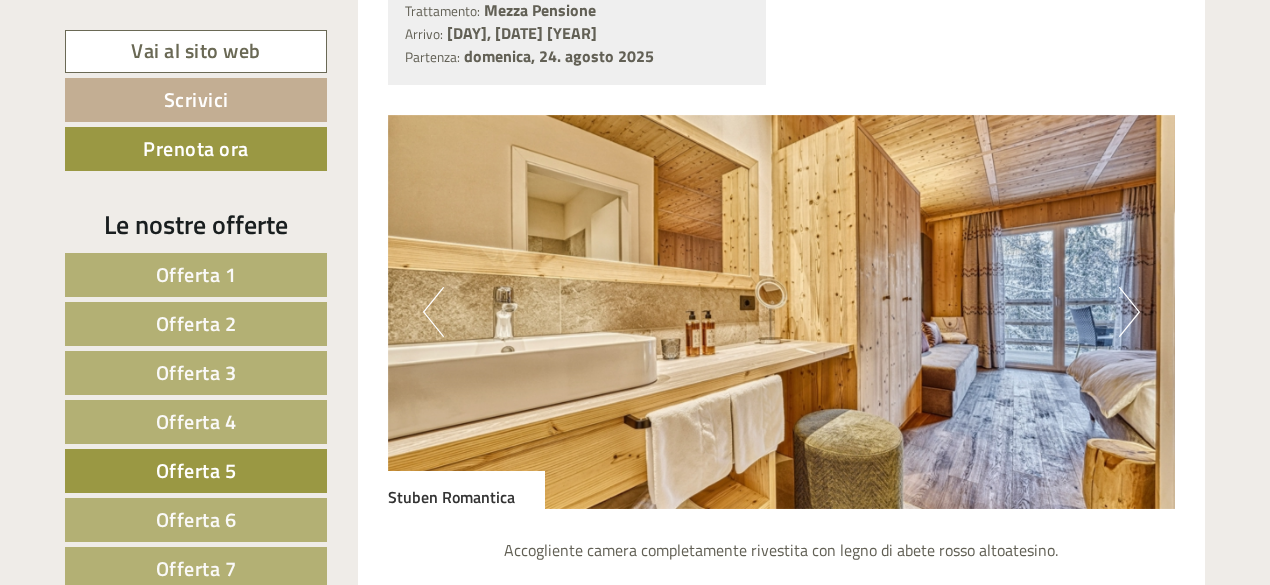 click on "Next" at bounding box center (1129, 312) 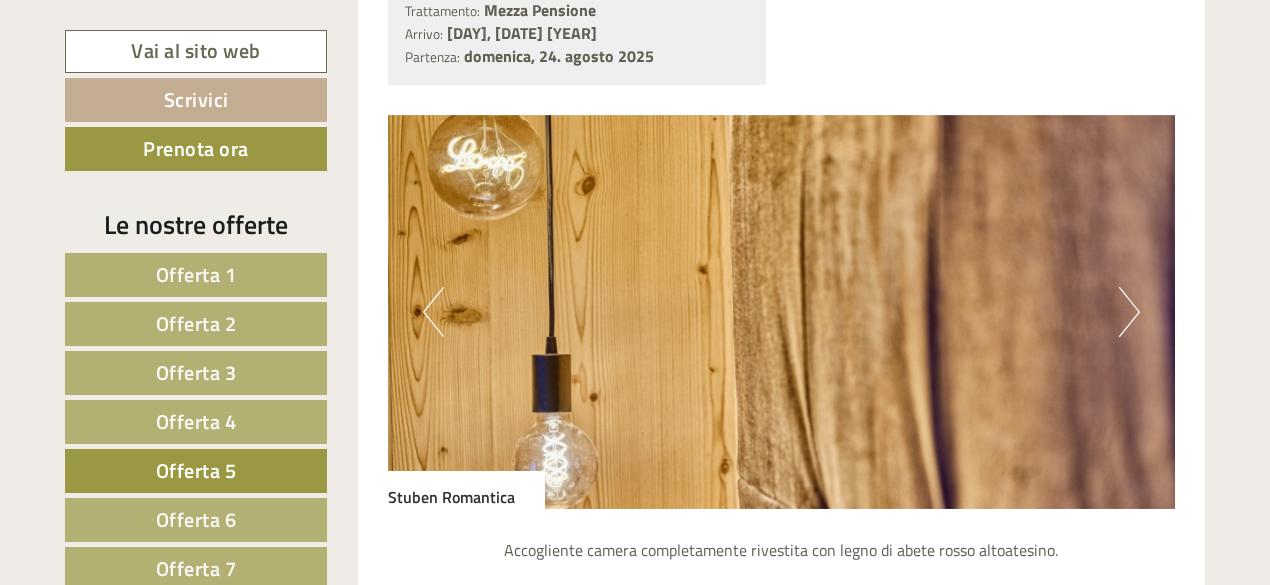 click on "Next" at bounding box center (1129, 312) 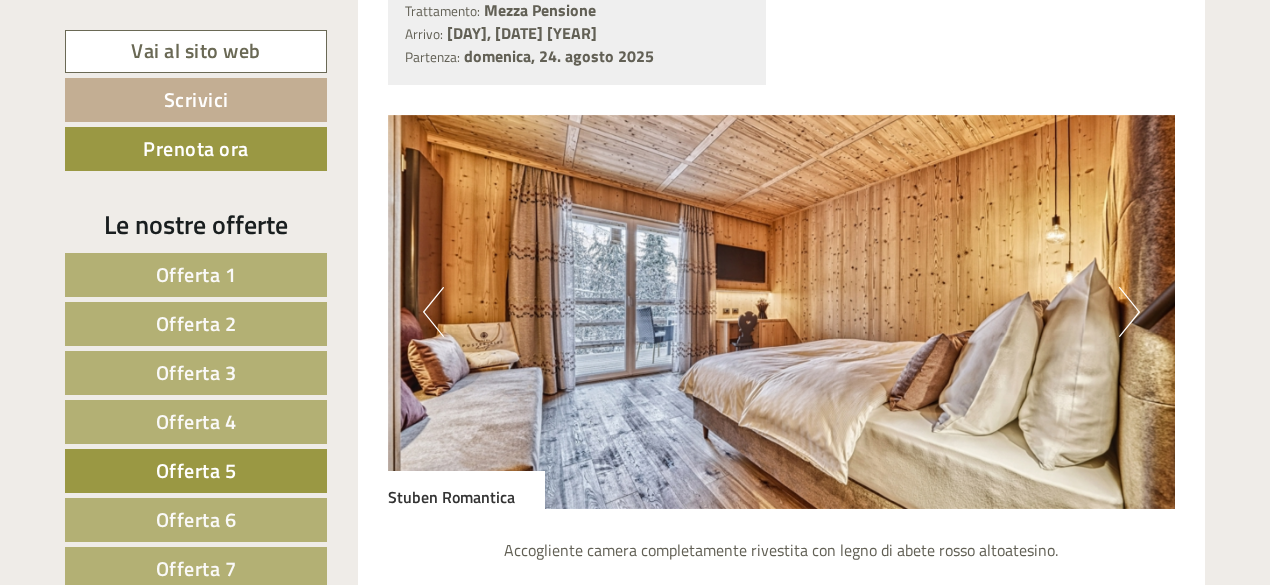 click on "Next" at bounding box center (1129, 312) 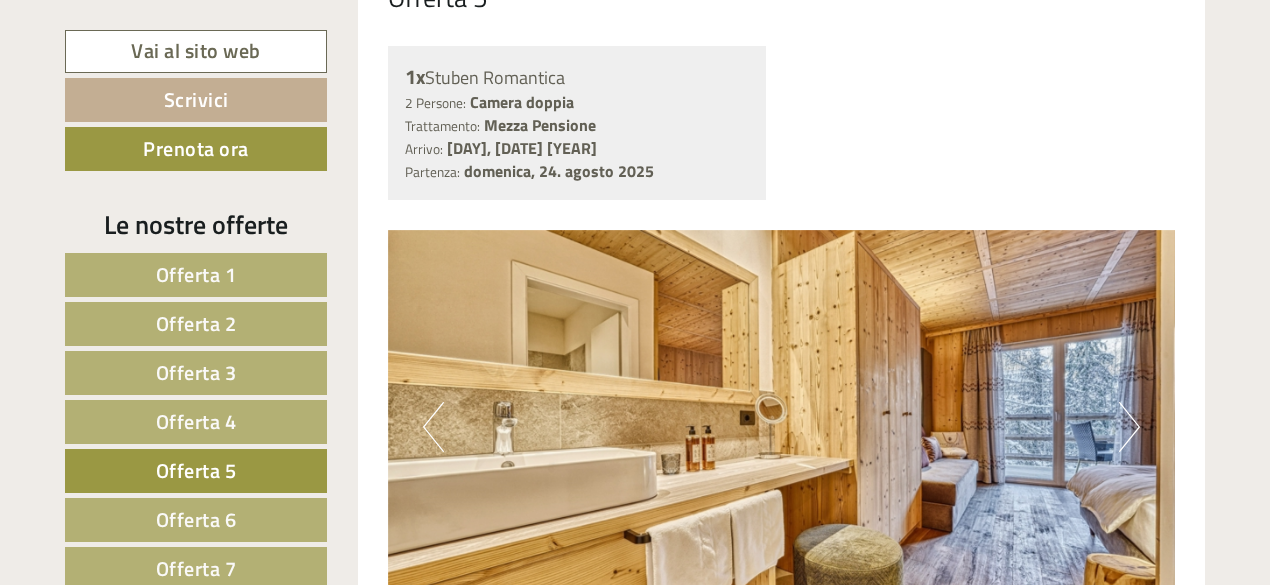 scroll, scrollTop: 1726, scrollLeft: 0, axis: vertical 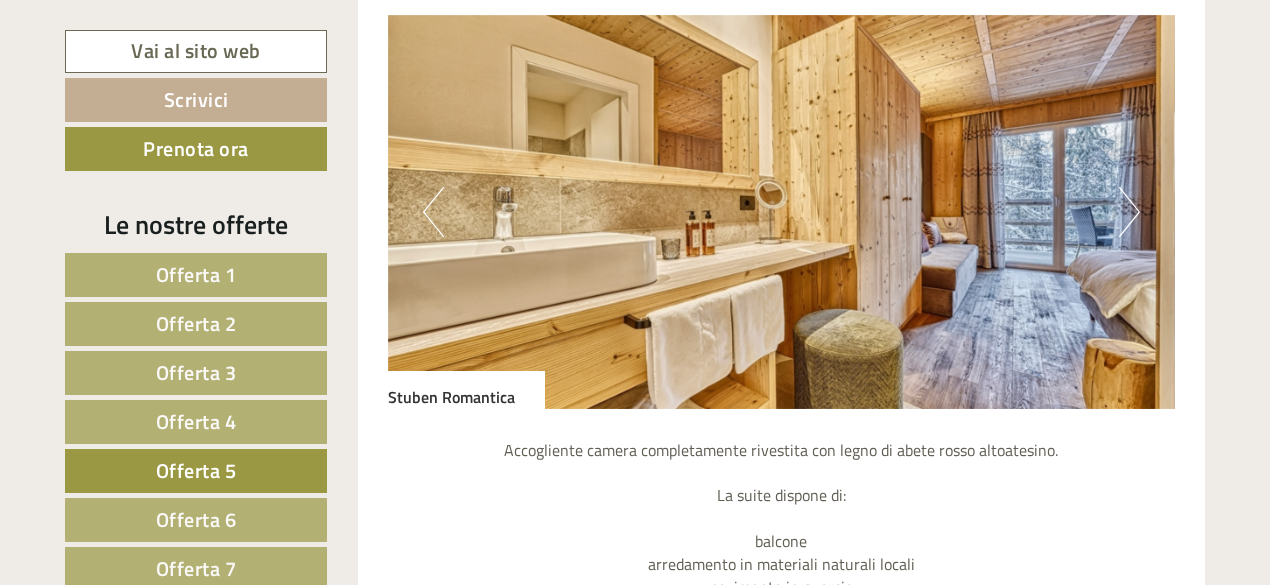 click at bounding box center (782, 212) 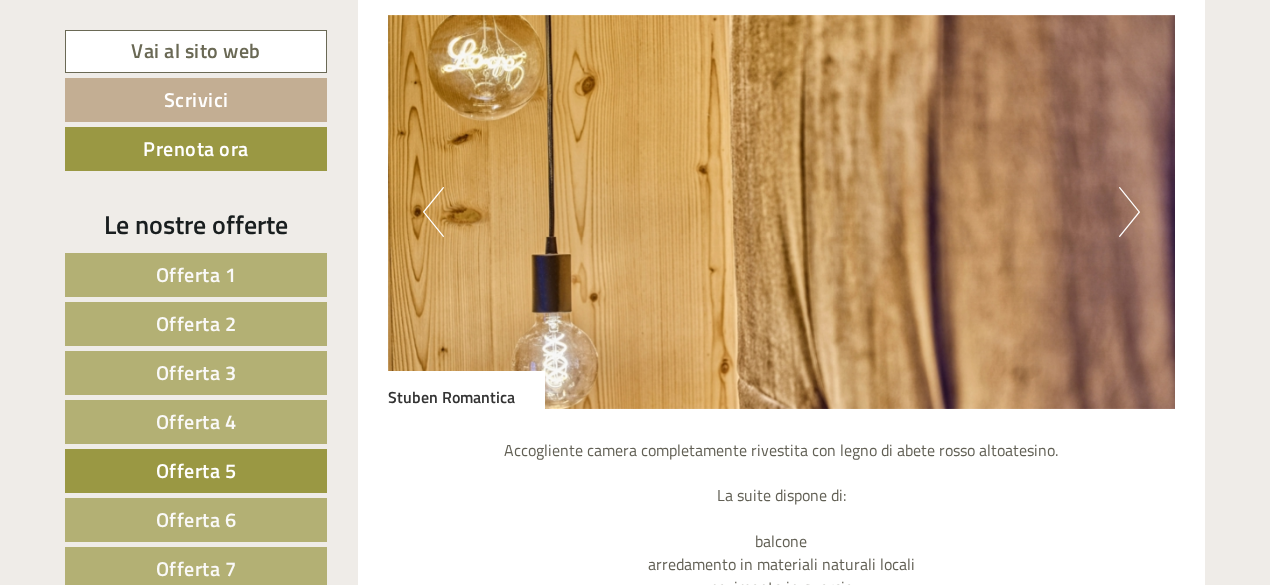 click on "Next" at bounding box center (1129, 212) 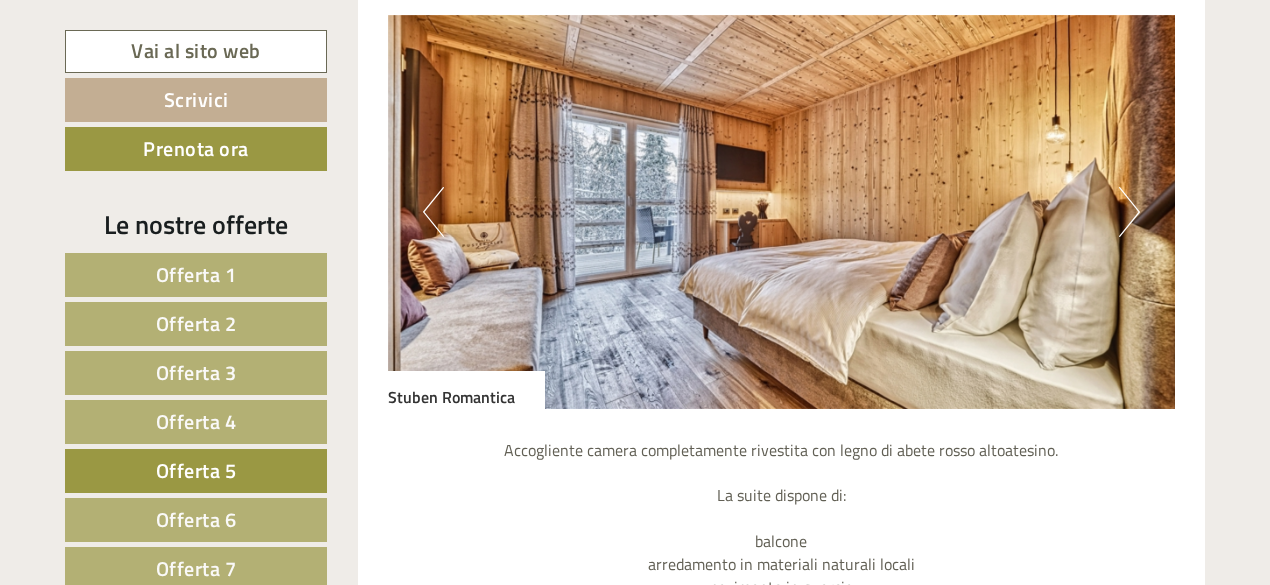 click on "Next" at bounding box center [1129, 212] 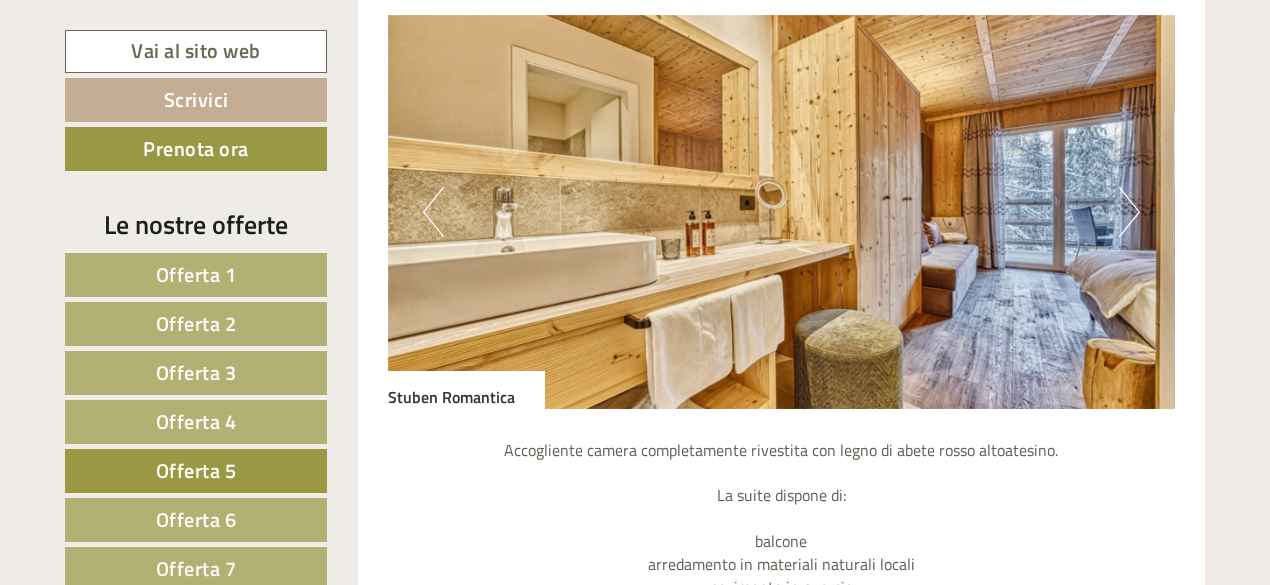 click on "Offerta 6" at bounding box center (196, 520) 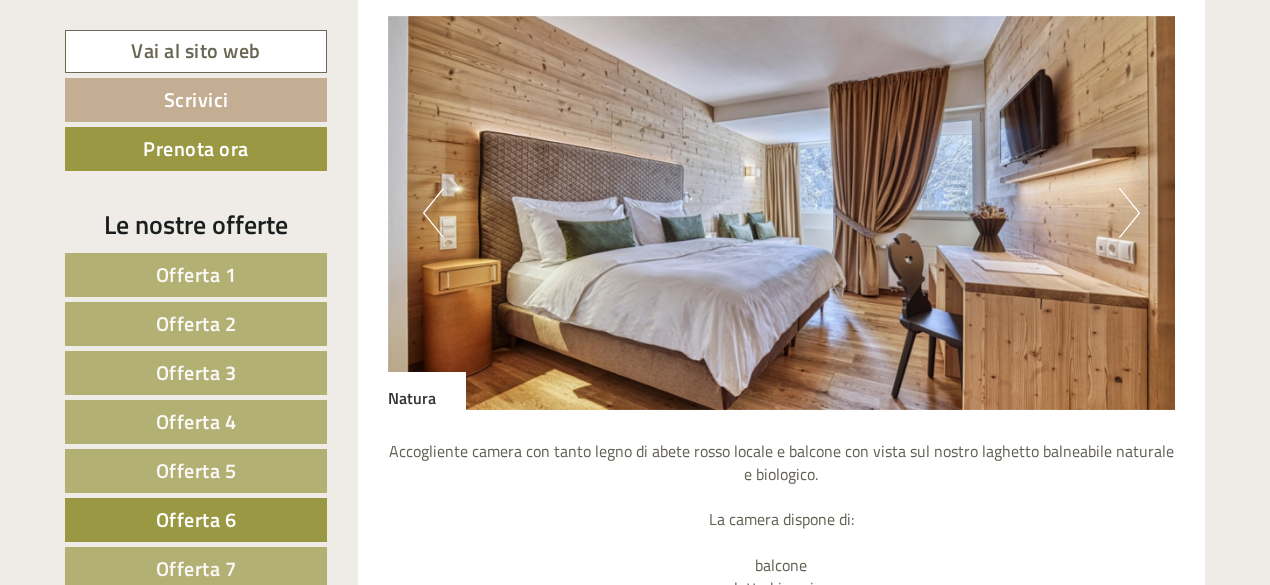 scroll, scrollTop: 1726, scrollLeft: 0, axis: vertical 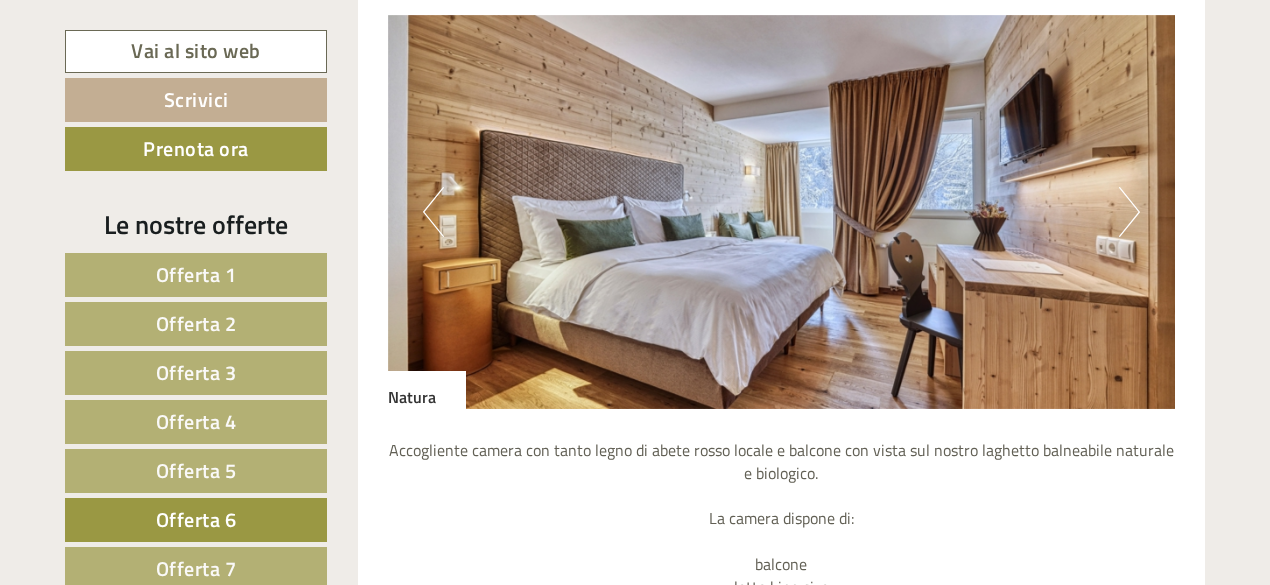 click on "Next" at bounding box center (1129, 212) 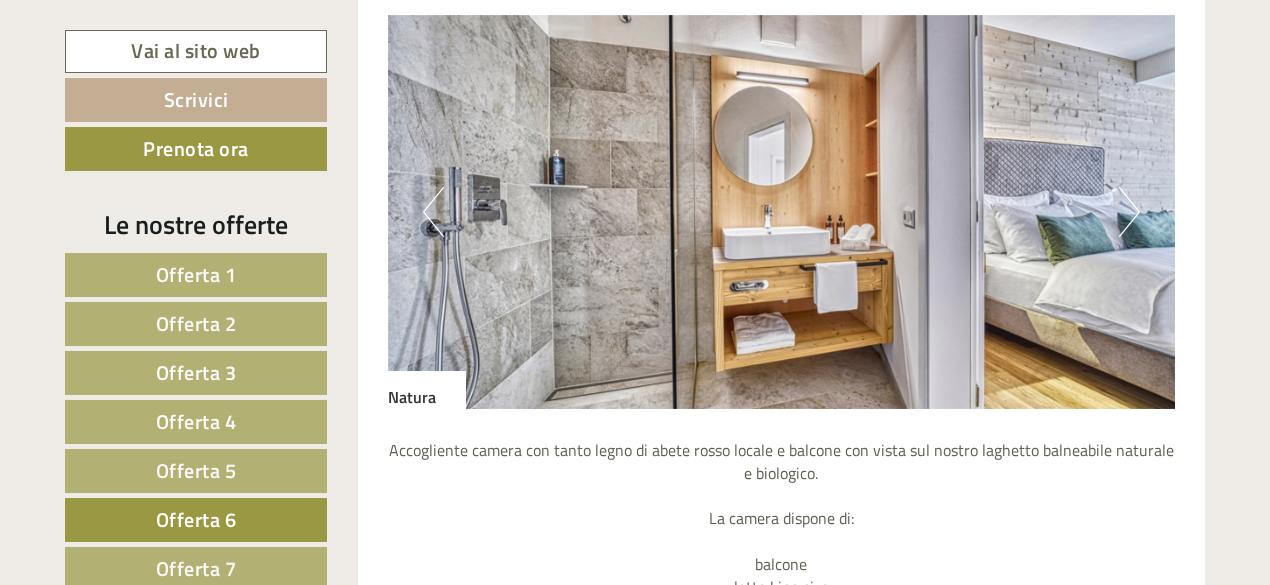click on "Next" at bounding box center (1129, 212) 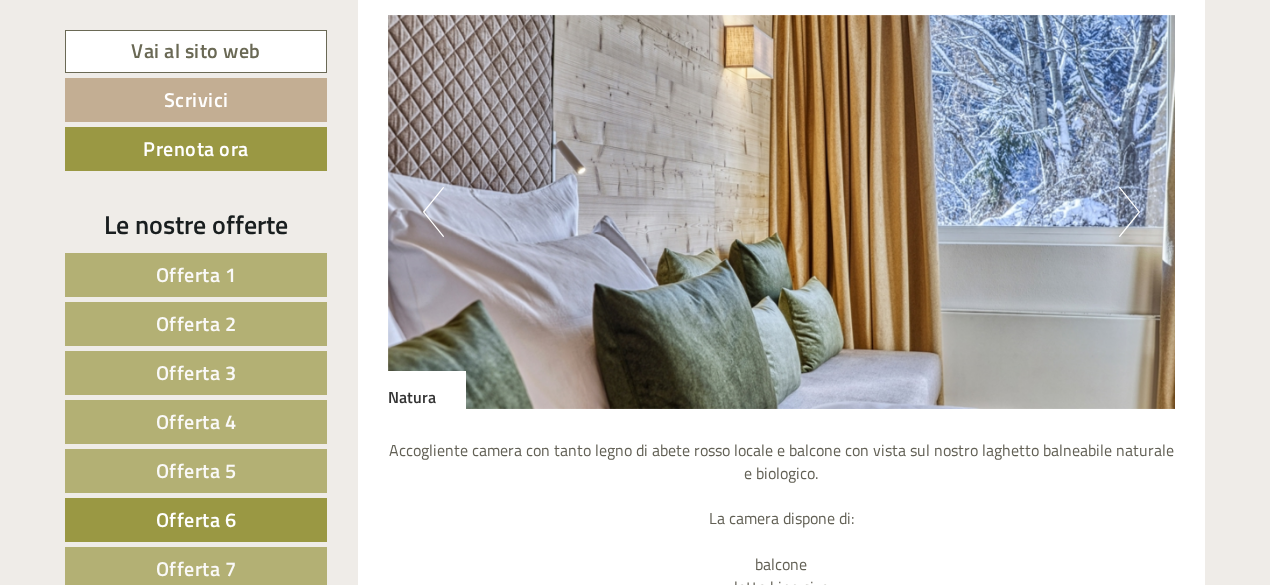click on "Next" at bounding box center (1129, 212) 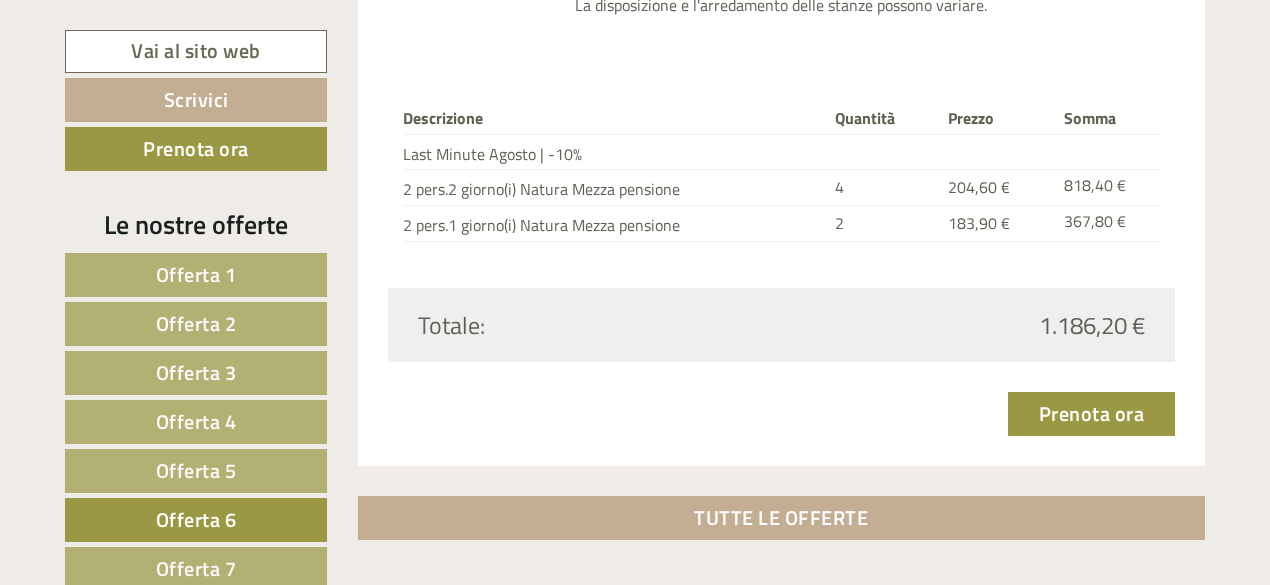 scroll, scrollTop: 2626, scrollLeft: 0, axis: vertical 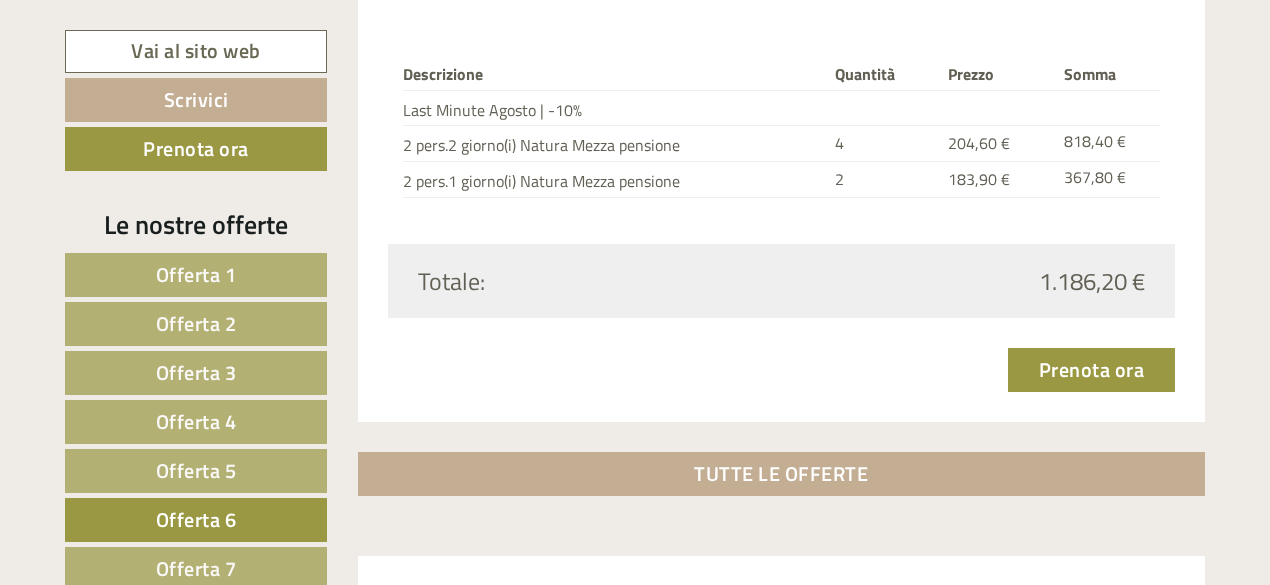 click on "Offerta 7" at bounding box center (196, 568) 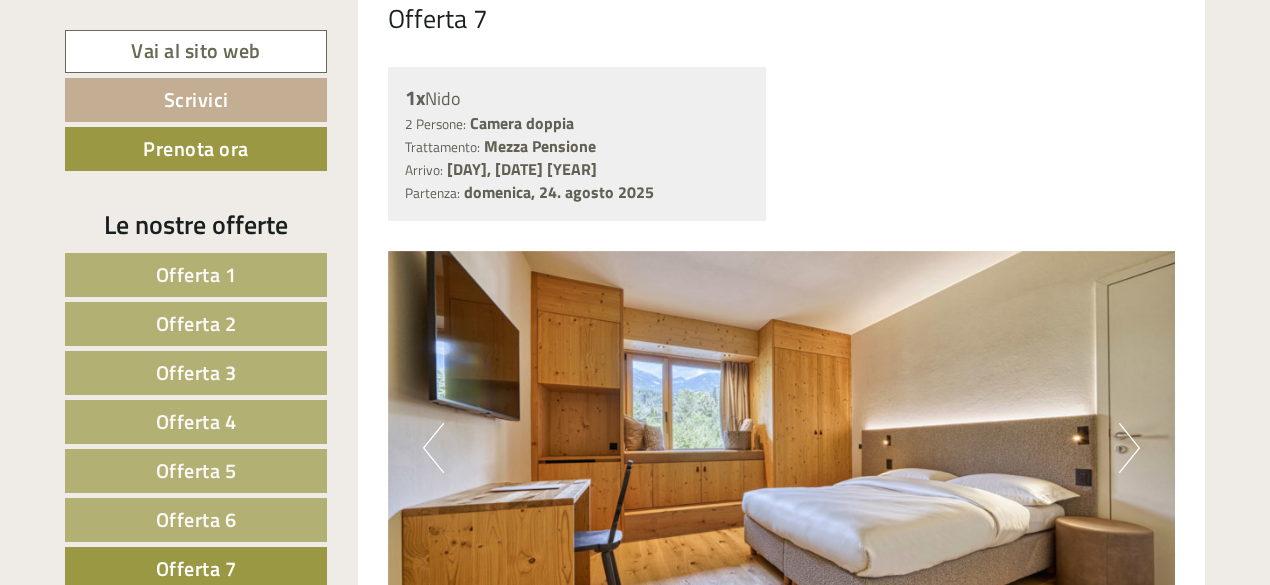 scroll, scrollTop: 1626, scrollLeft: 0, axis: vertical 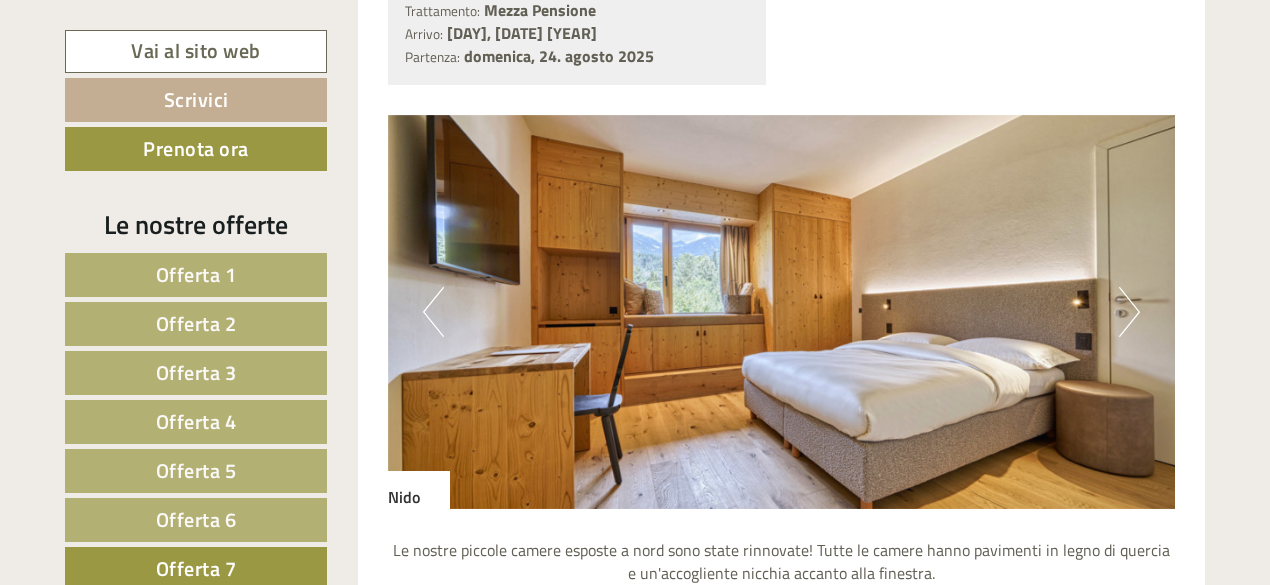 click on "Next" at bounding box center [1129, 312] 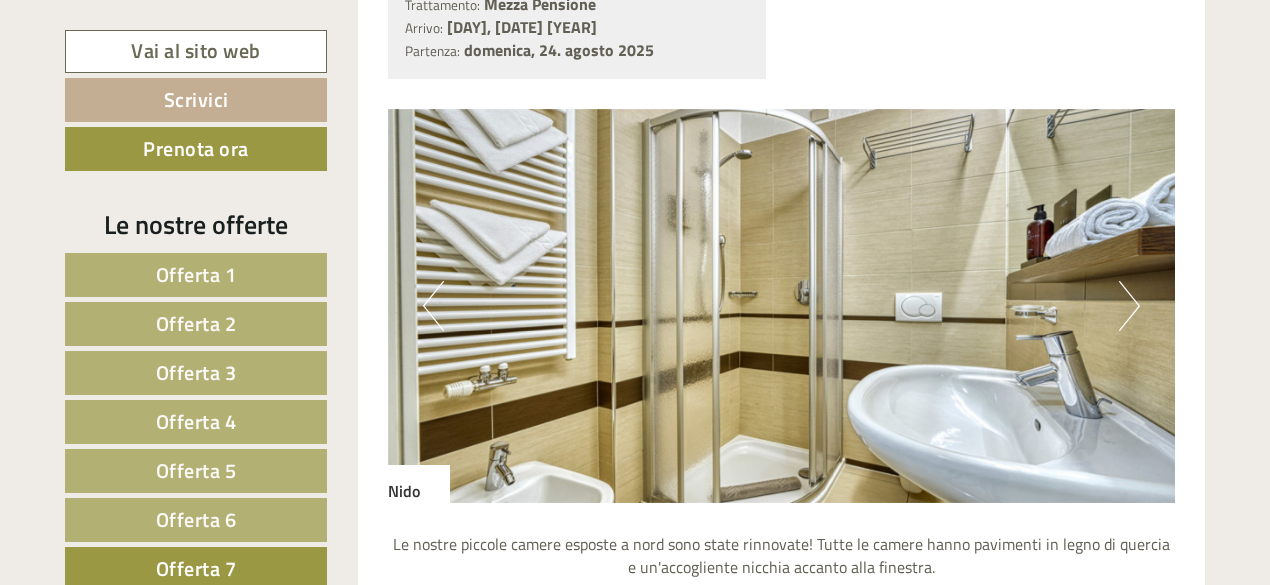 scroll, scrollTop: 1526, scrollLeft: 0, axis: vertical 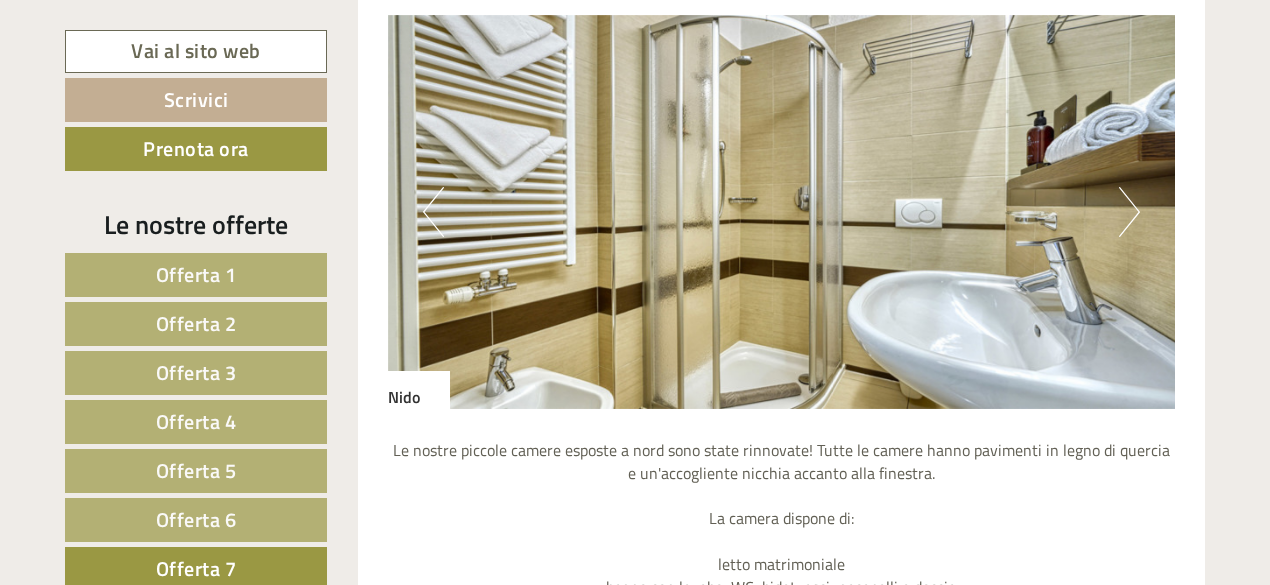 click on "Offerta 4" at bounding box center (196, 422) 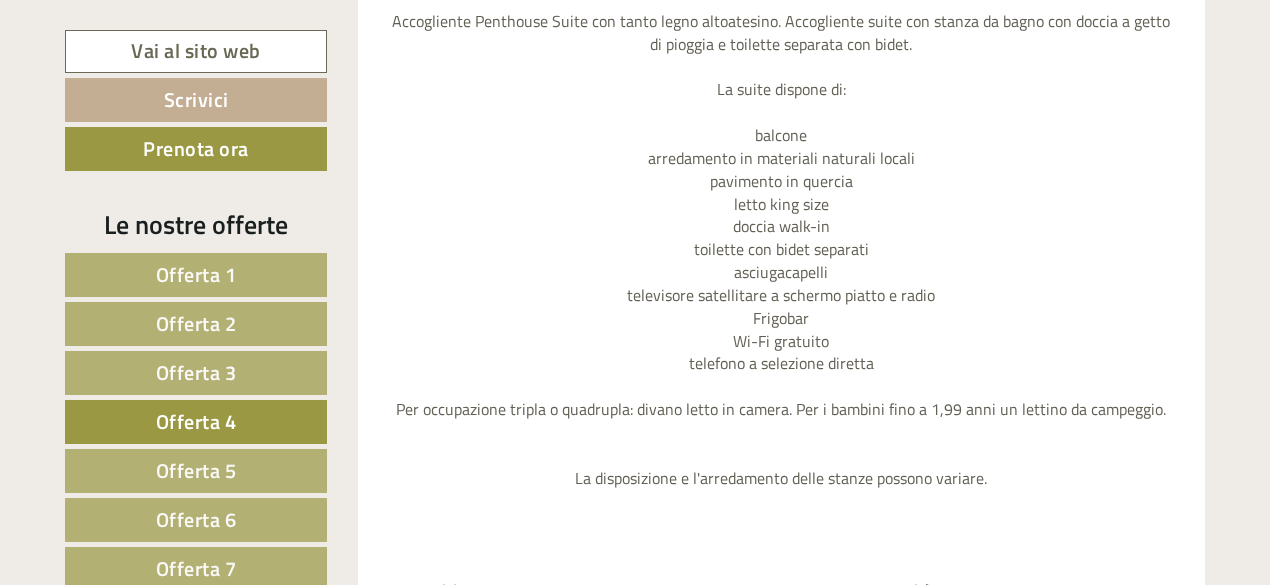 scroll, scrollTop: 2426, scrollLeft: 0, axis: vertical 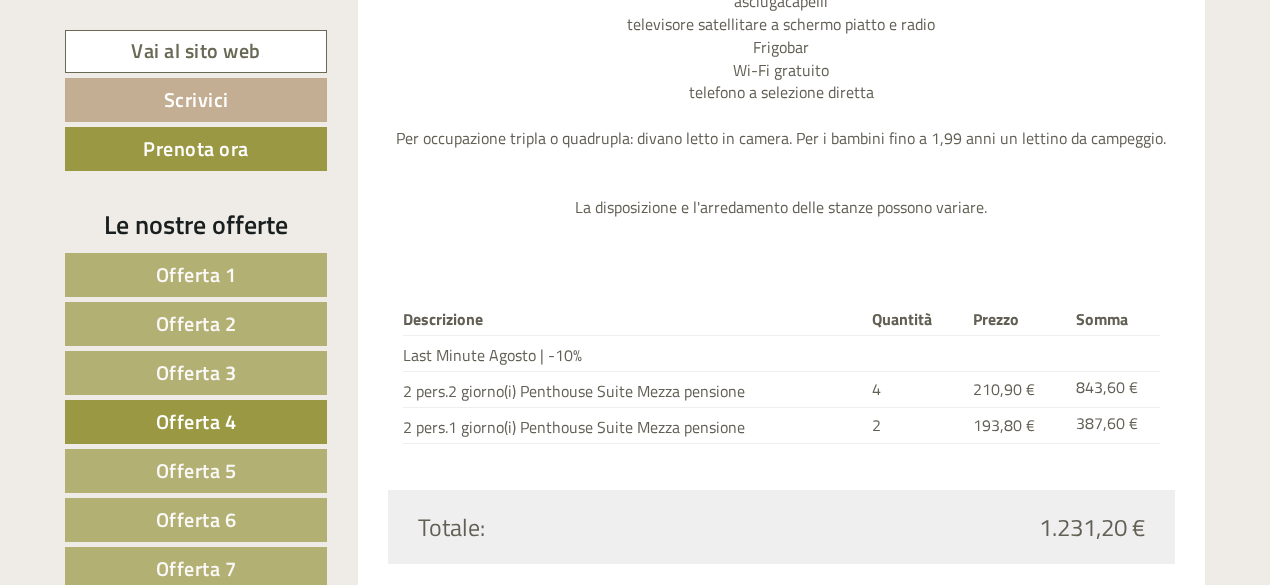 click on "Offerta 3" at bounding box center [196, 372] 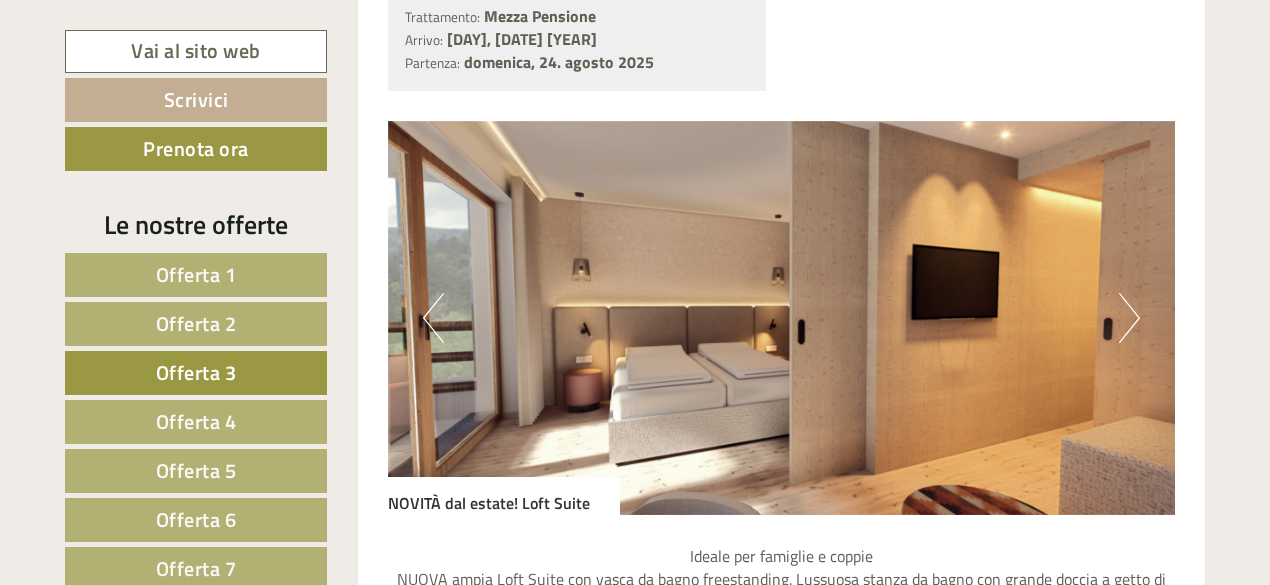 scroll, scrollTop: 1426, scrollLeft: 0, axis: vertical 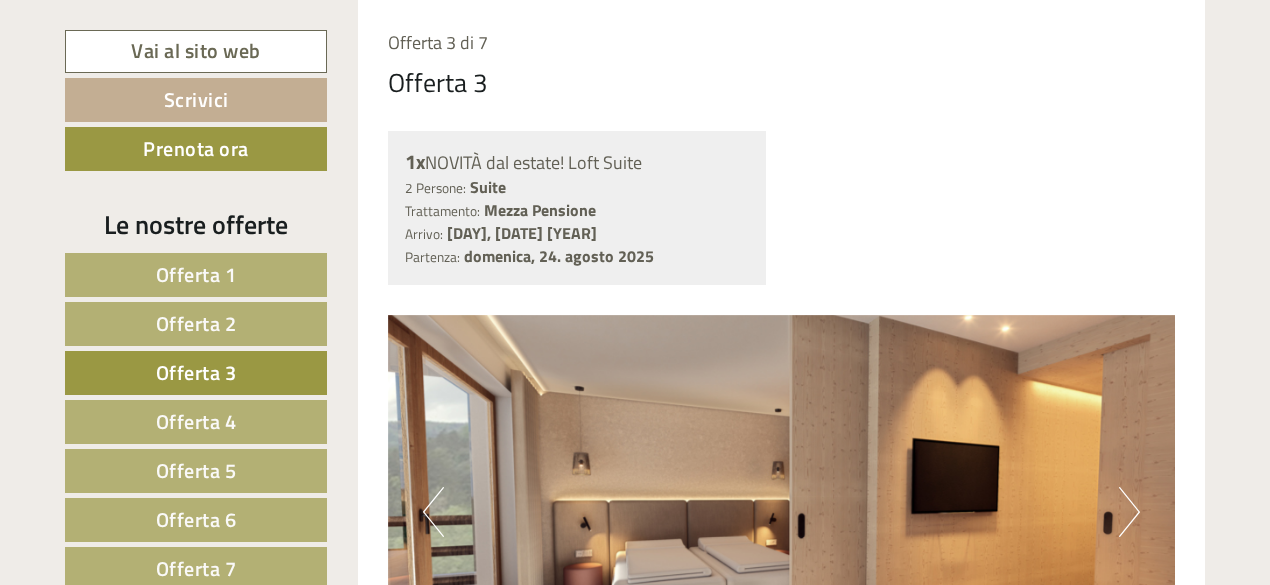 click on "Offerta 1" at bounding box center (196, 274) 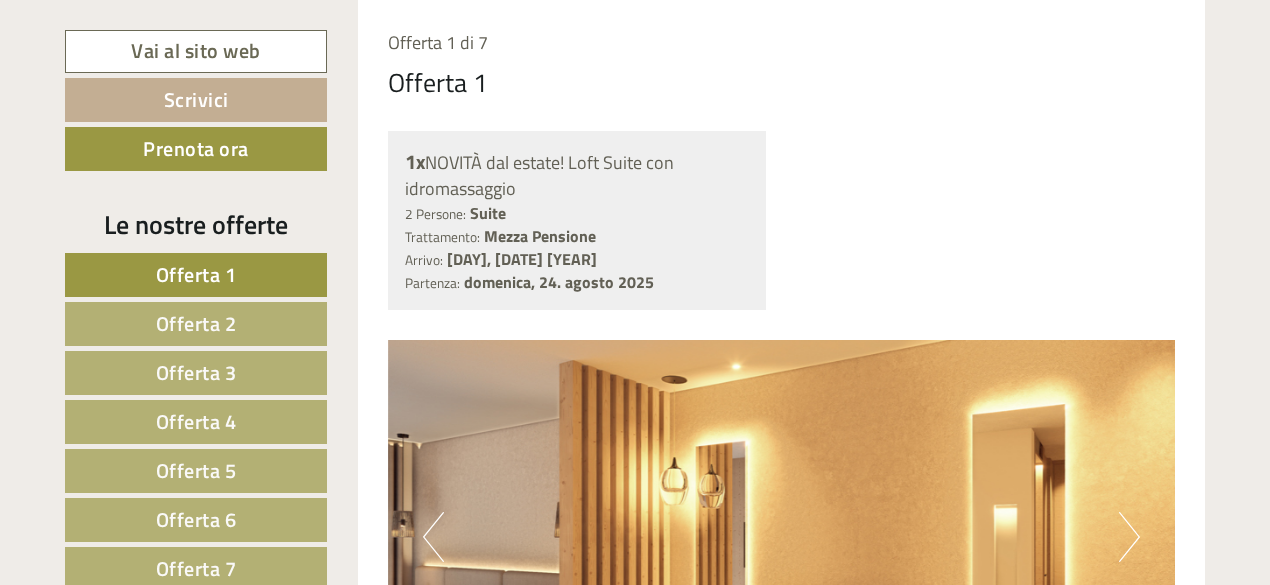 click on "Offerta 2" at bounding box center [196, 323] 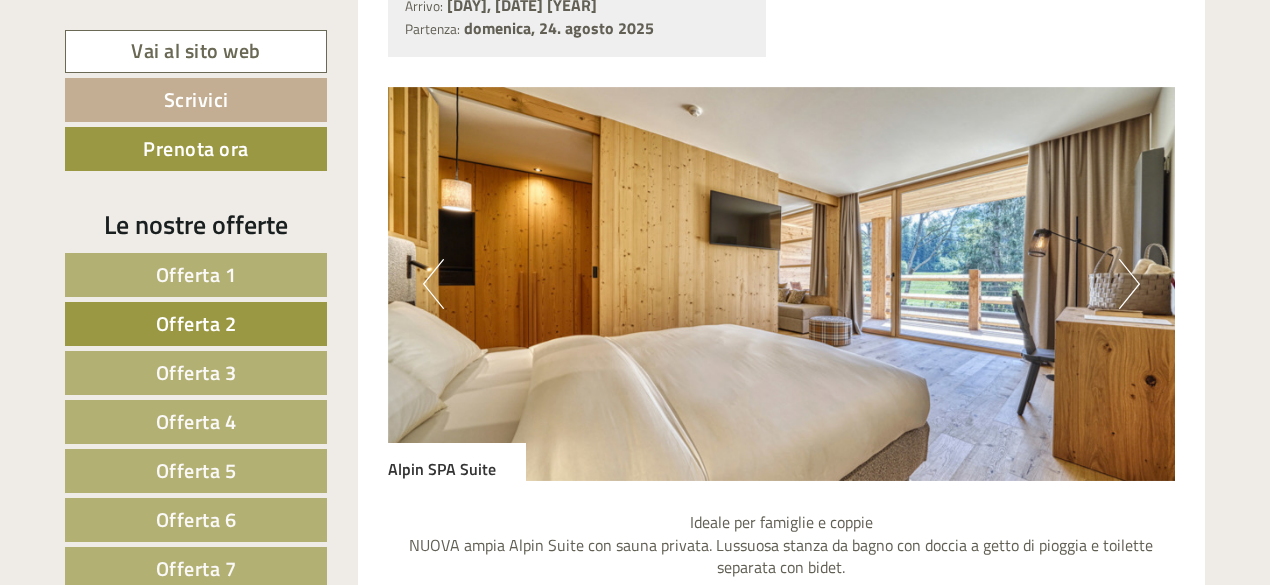 scroll, scrollTop: 1626, scrollLeft: 0, axis: vertical 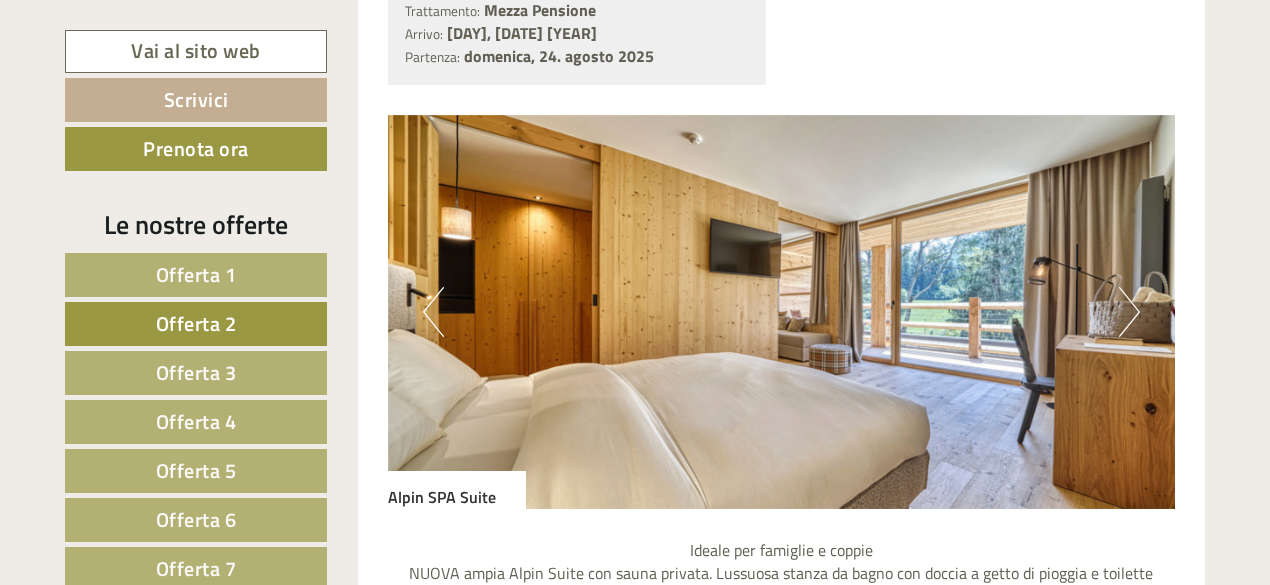 click on "Next" at bounding box center (1129, 312) 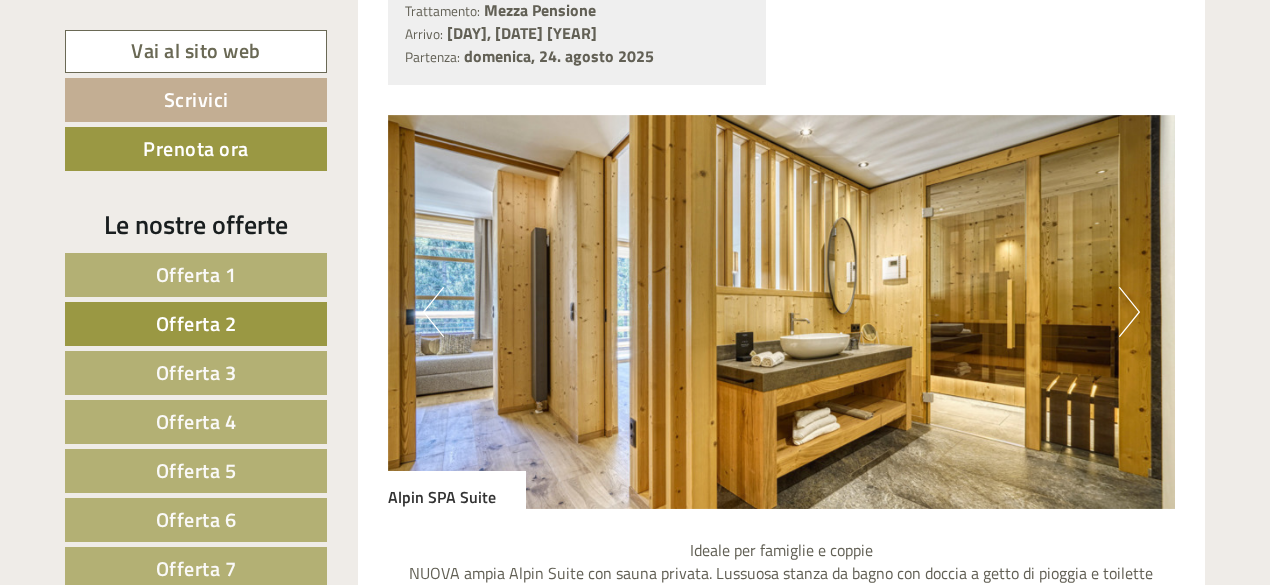 click on "Next" at bounding box center [1129, 312] 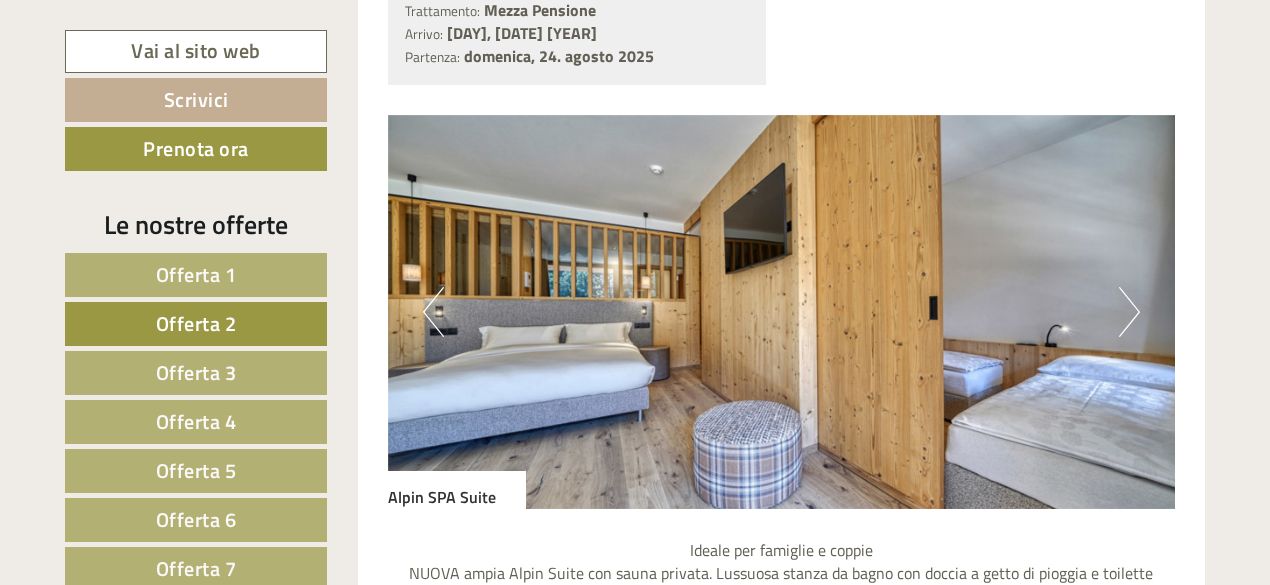click on "Offerta 3" at bounding box center [196, 372] 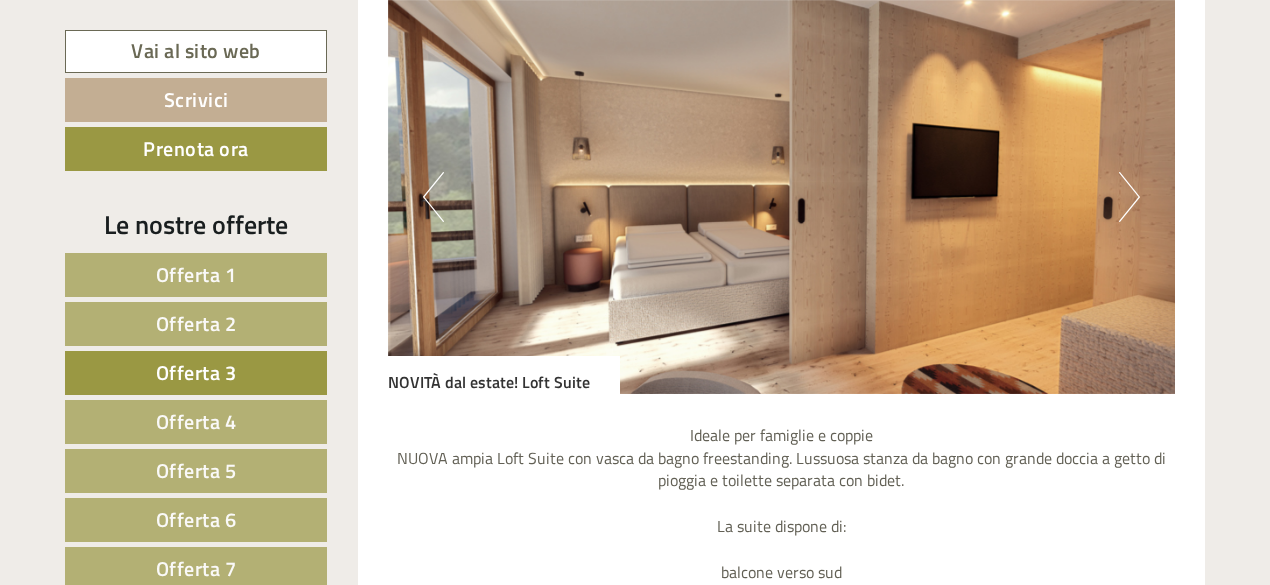 scroll, scrollTop: 1626, scrollLeft: 0, axis: vertical 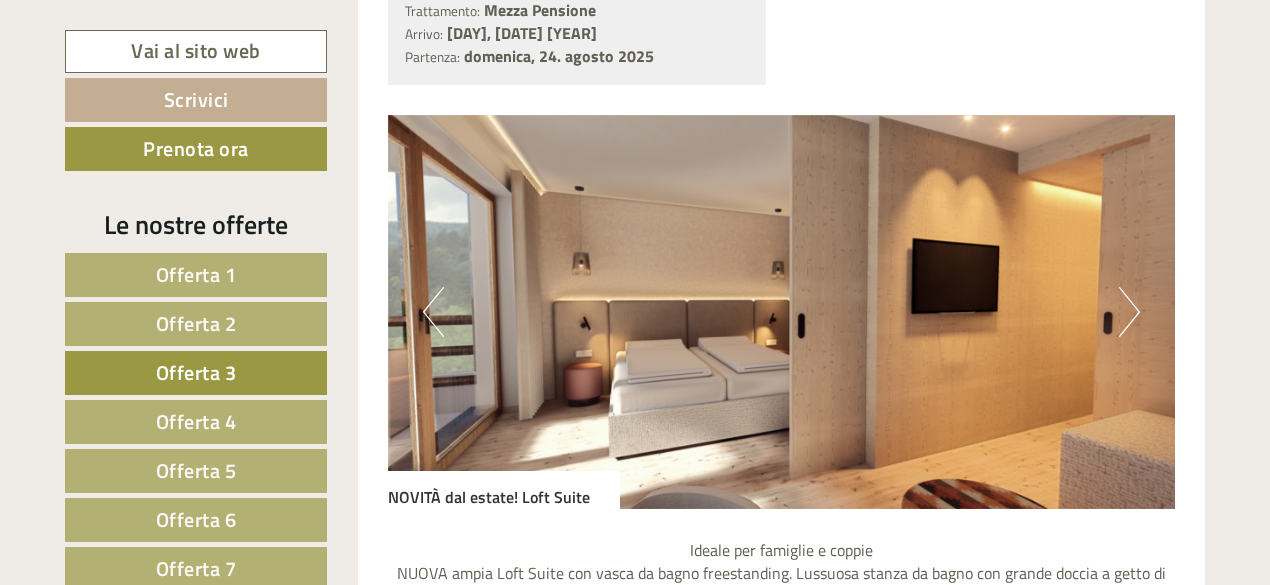 click on "Offerta 4" at bounding box center (196, 421) 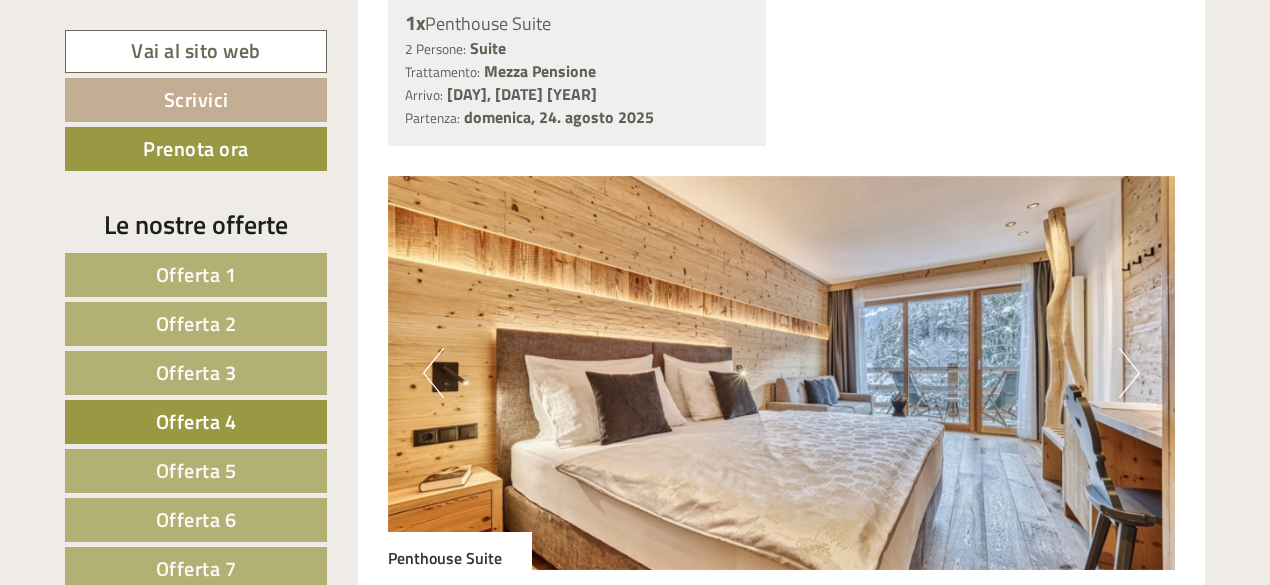 scroll, scrollTop: 1626, scrollLeft: 0, axis: vertical 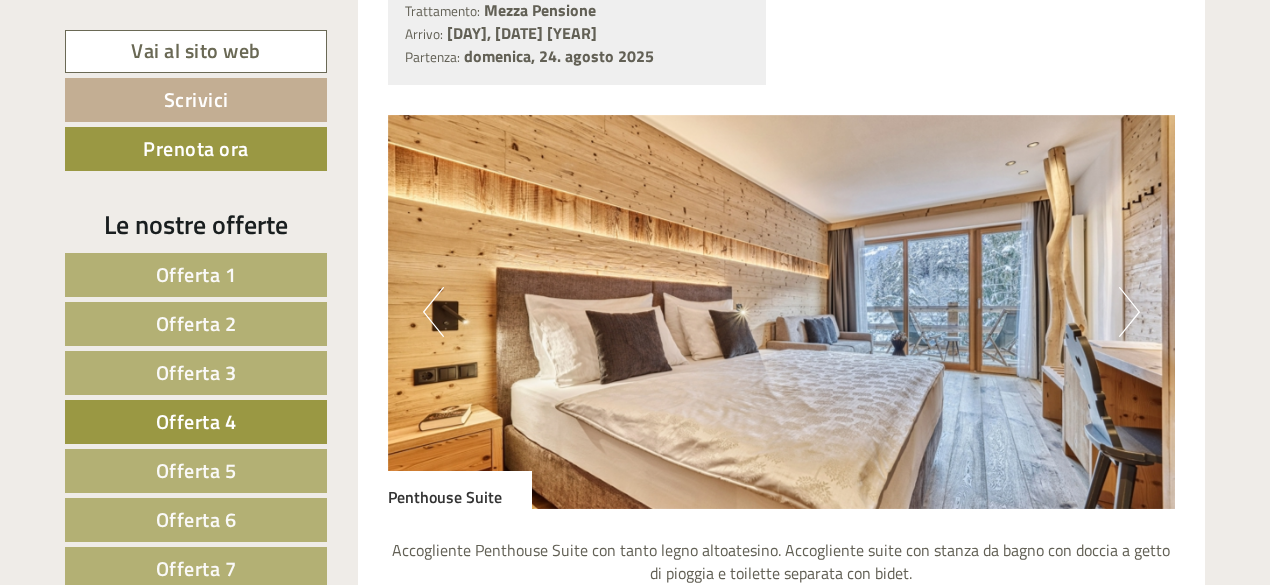 click on "Next" at bounding box center [1129, 312] 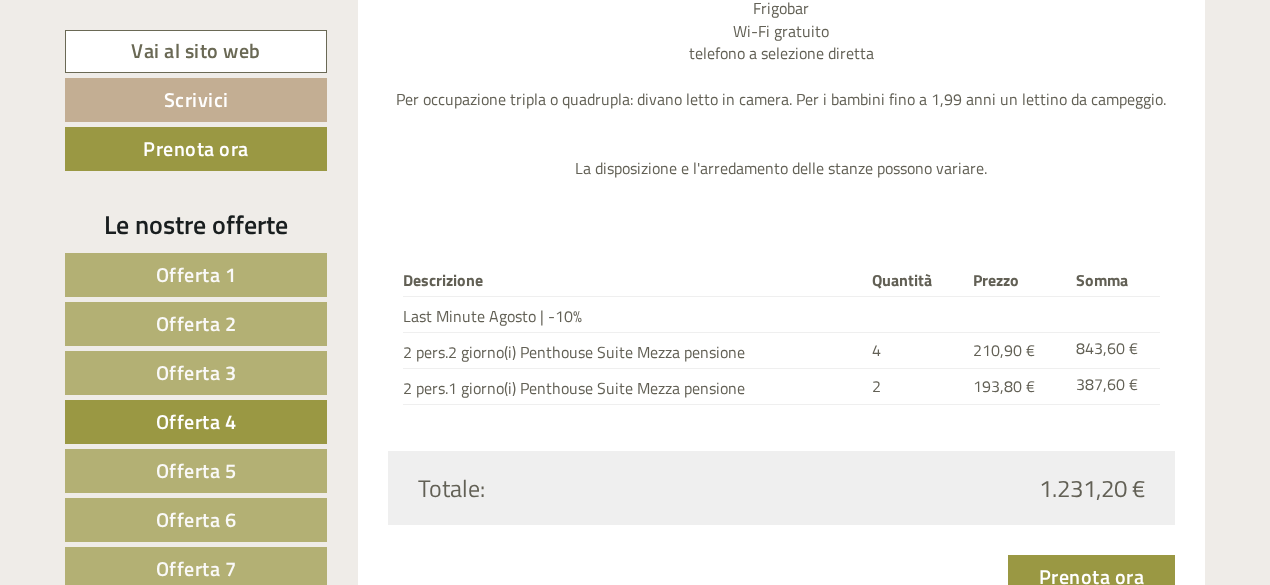 scroll, scrollTop: 2626, scrollLeft: 0, axis: vertical 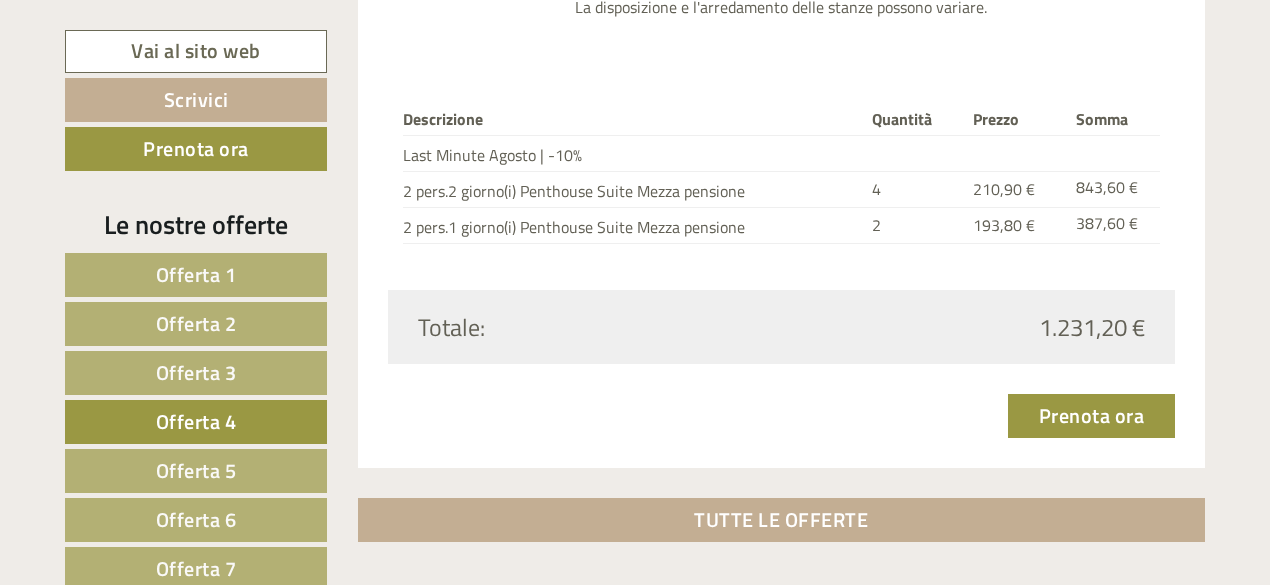 type 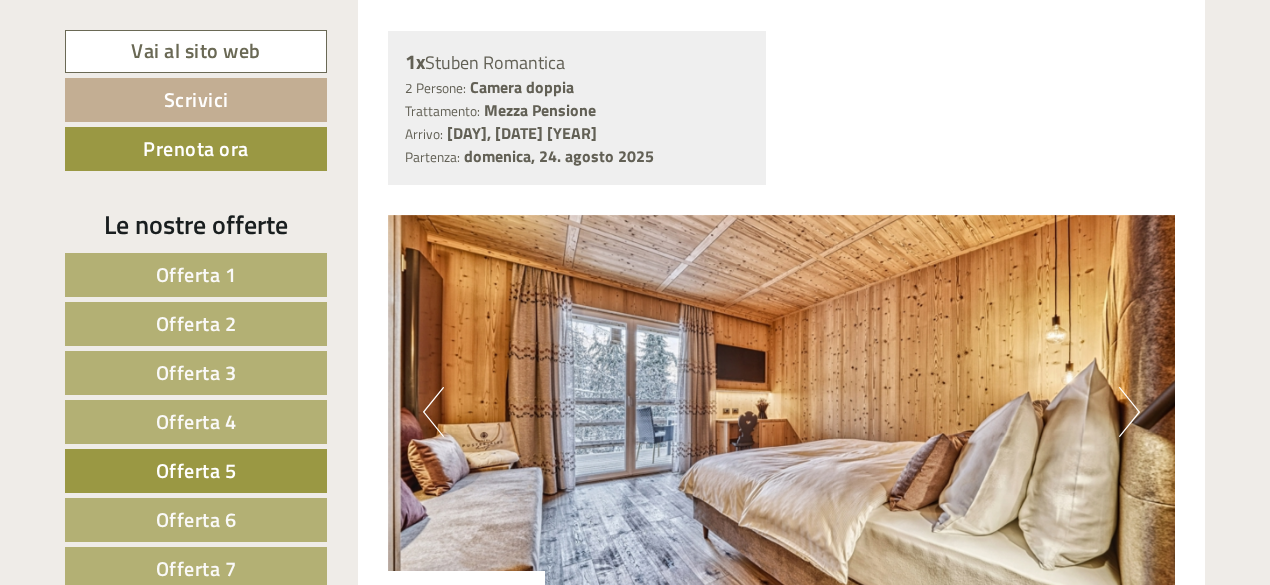 scroll, scrollTop: 1626, scrollLeft: 0, axis: vertical 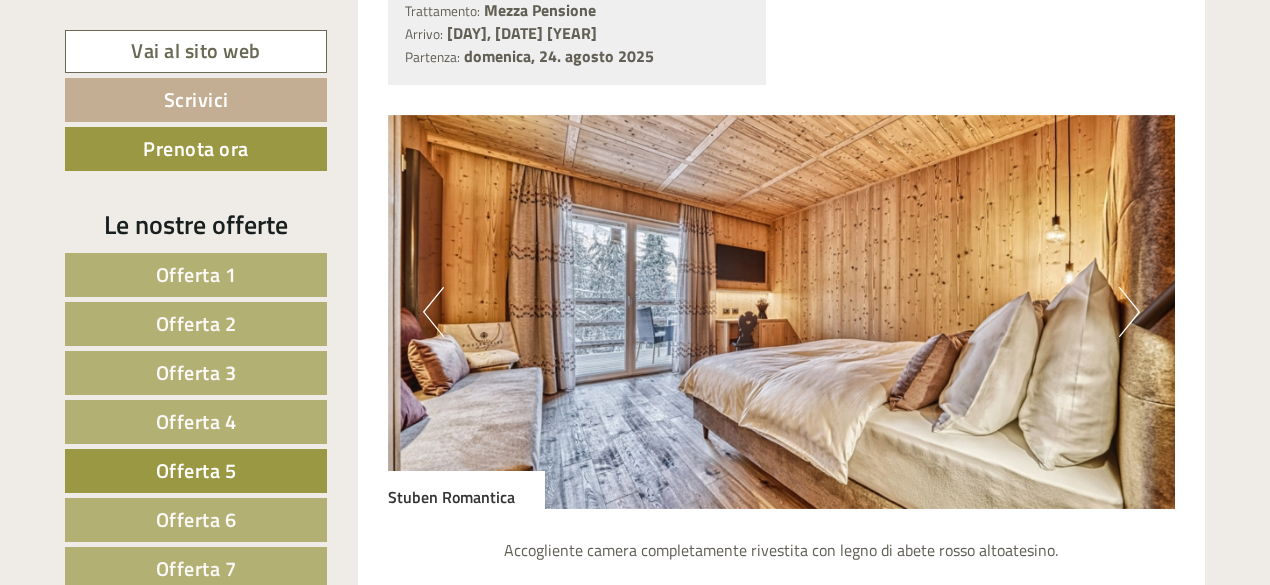 click on "Next" at bounding box center (1129, 312) 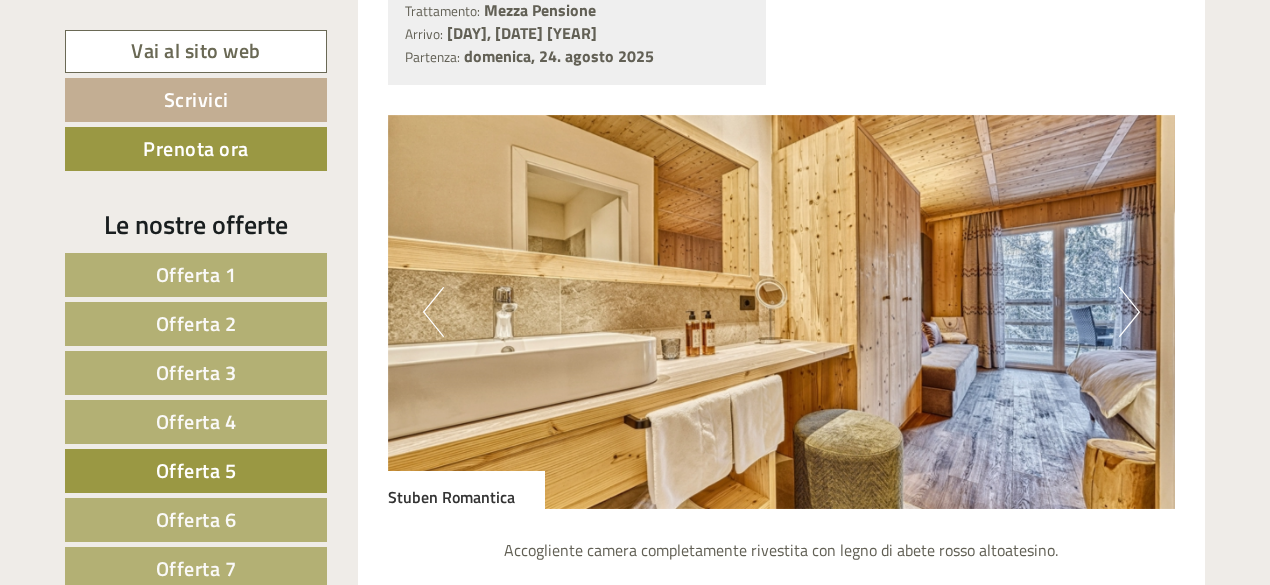 click on "Next" at bounding box center (1129, 312) 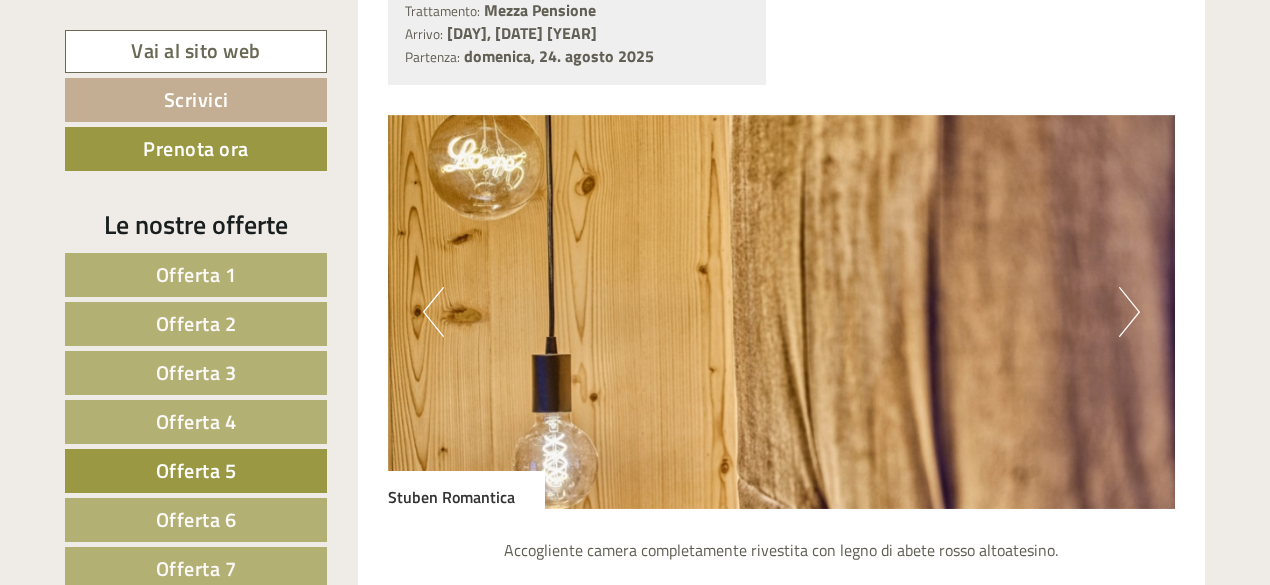 click on "Next" at bounding box center [1129, 312] 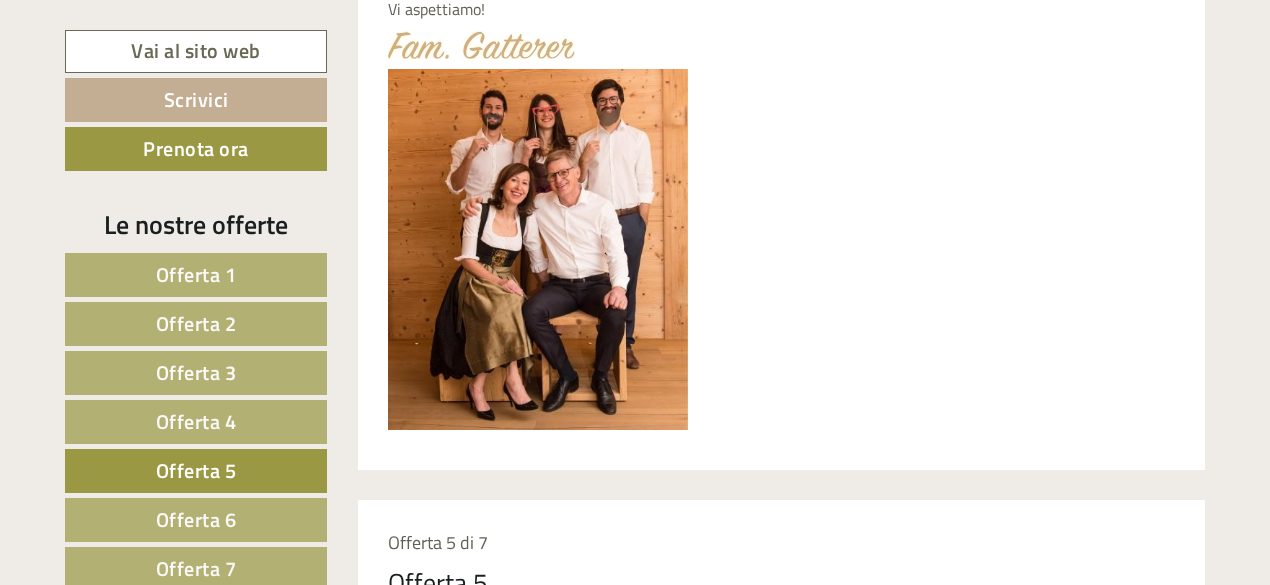 scroll, scrollTop: 726, scrollLeft: 0, axis: vertical 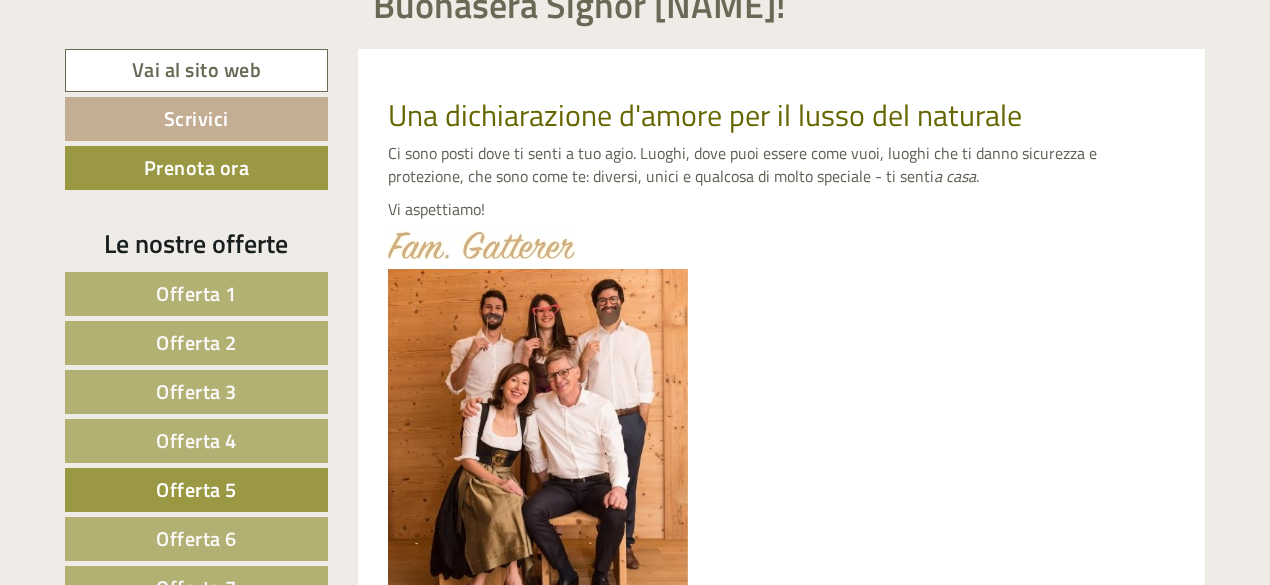 type 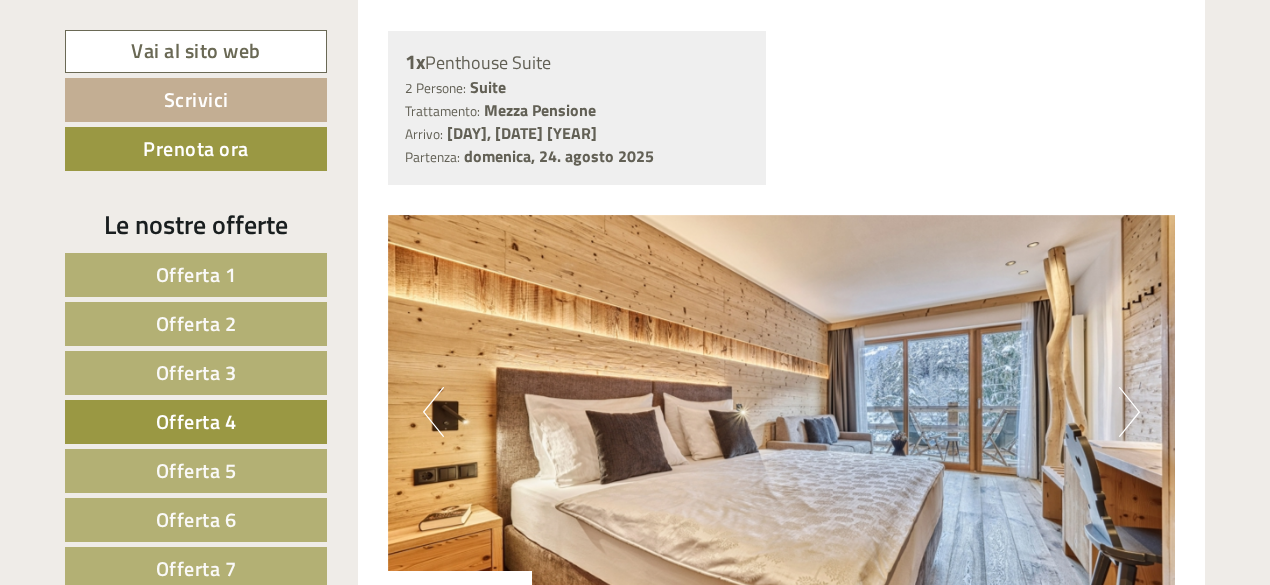 scroll, scrollTop: 1626, scrollLeft: 0, axis: vertical 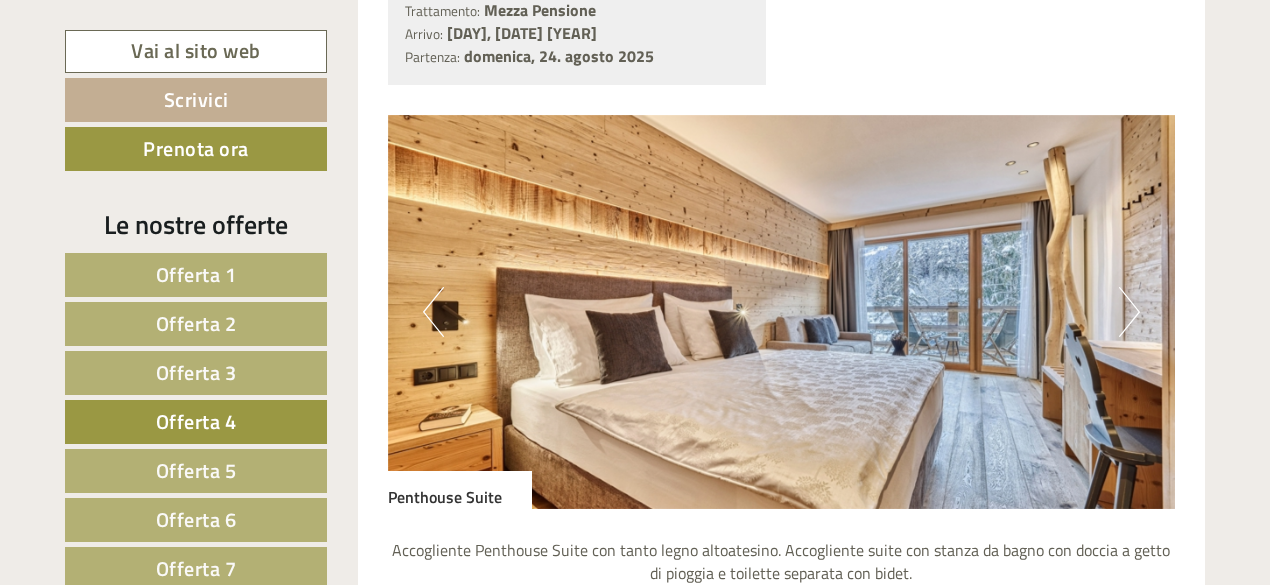 click on "Next" at bounding box center (1129, 312) 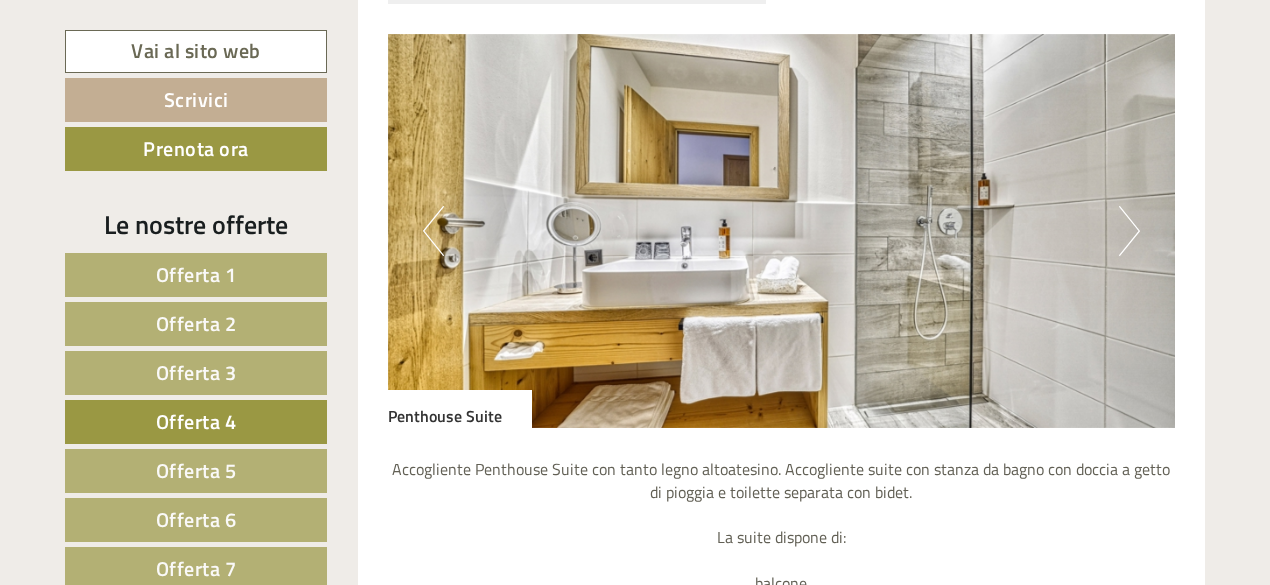 scroll, scrollTop: 1726, scrollLeft: 0, axis: vertical 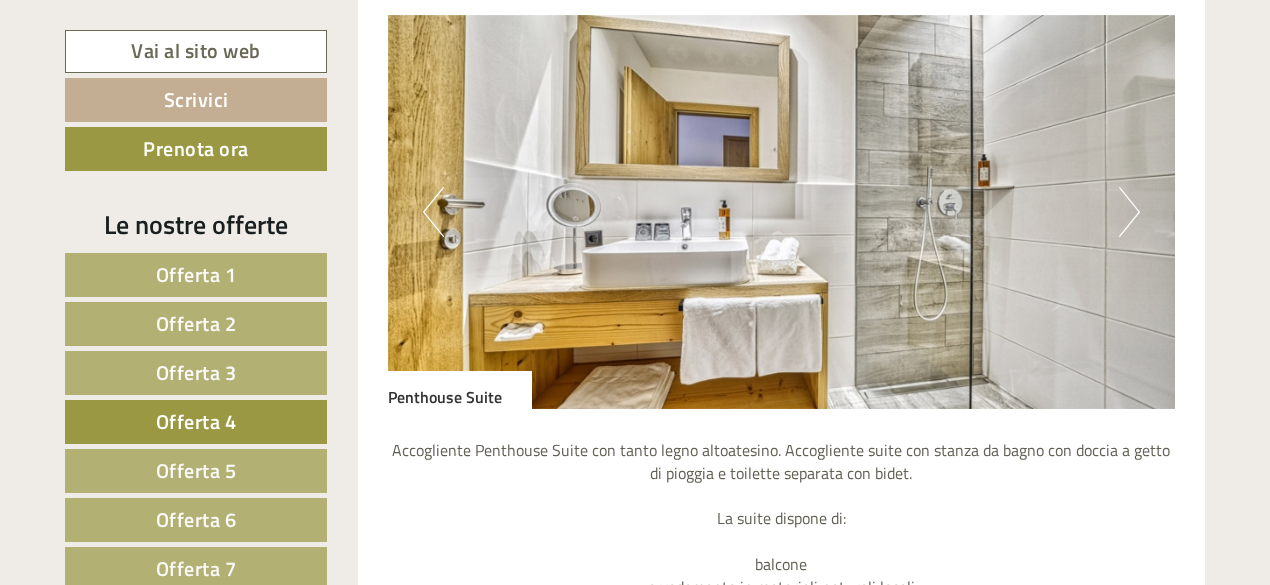 click on "Next" at bounding box center [1129, 212] 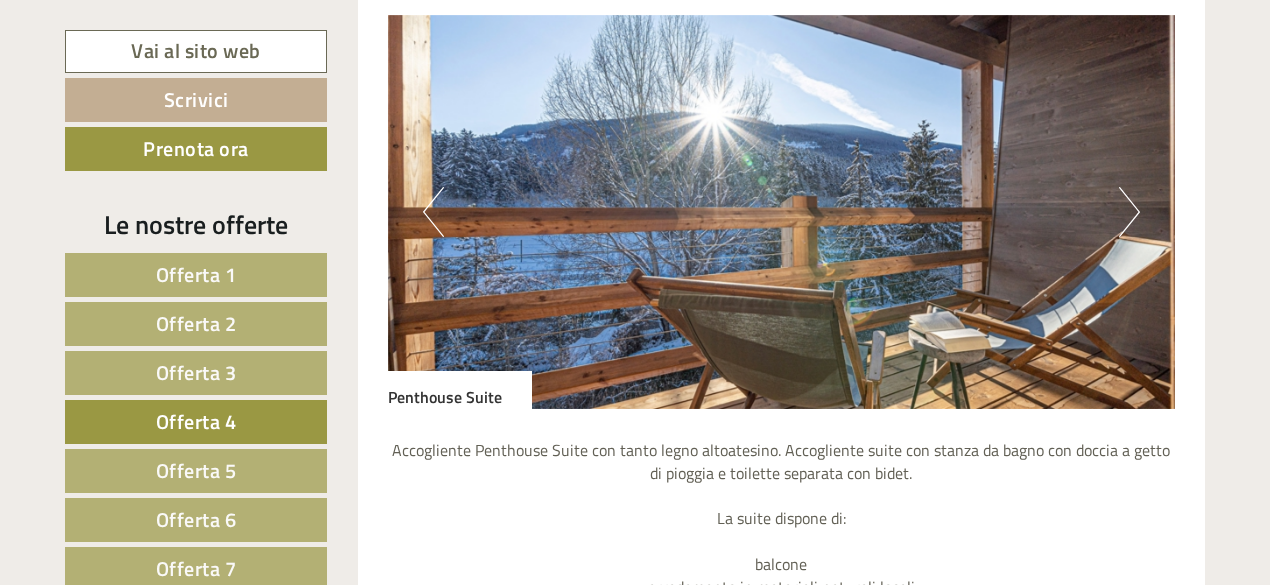 click on "Next" at bounding box center [1129, 212] 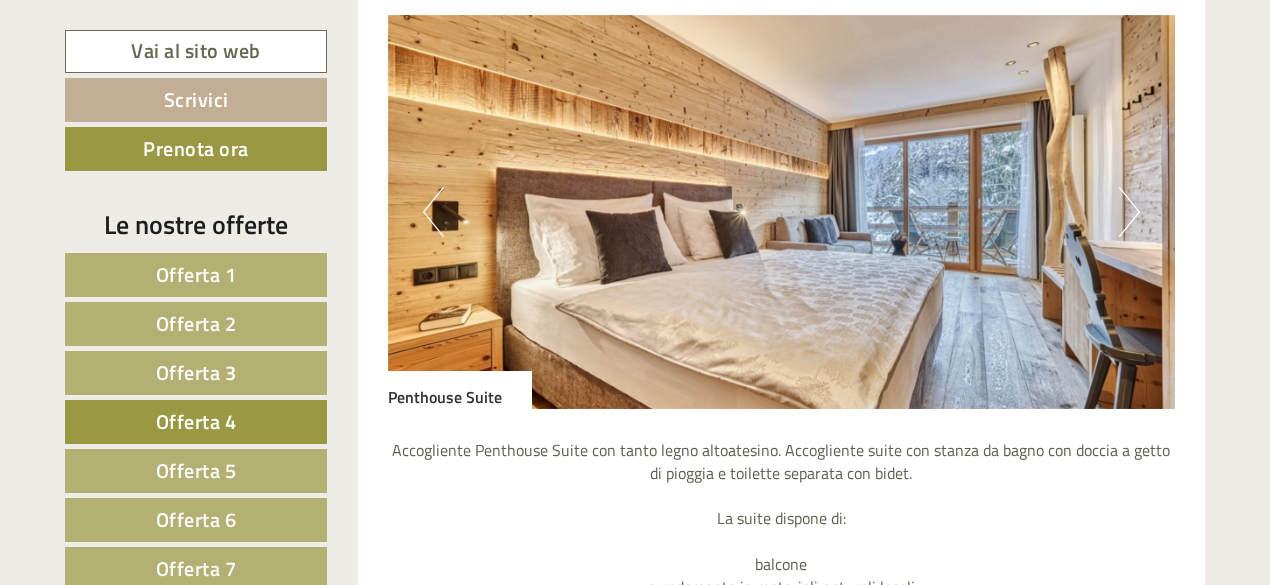 click on "Offerta 5" at bounding box center [196, 470] 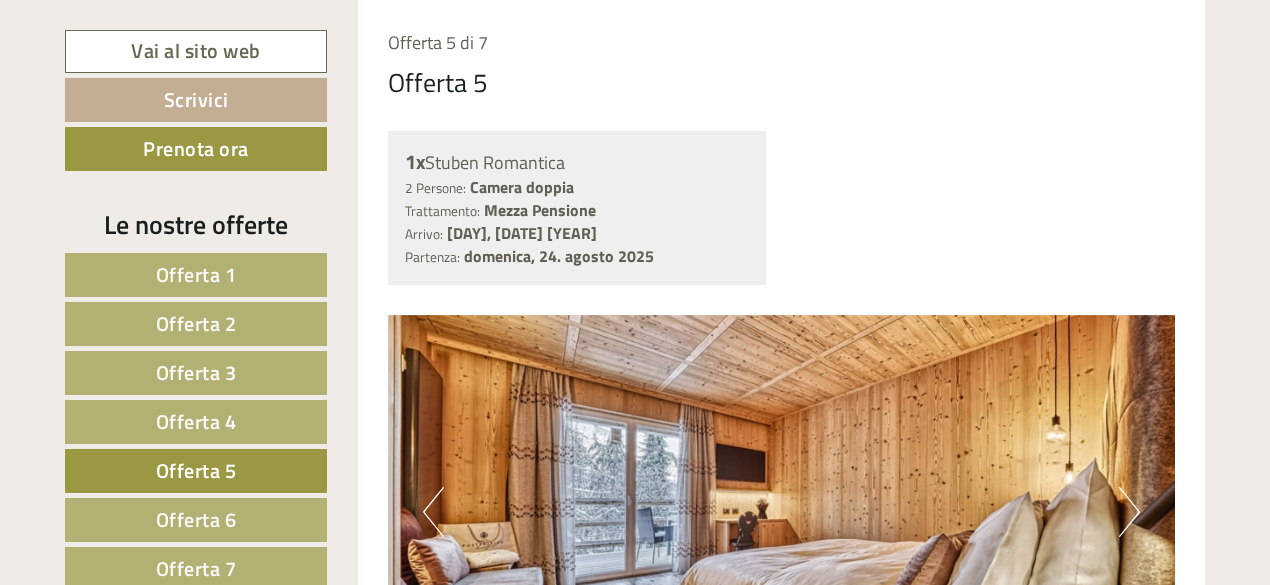 scroll, scrollTop: 1626, scrollLeft: 0, axis: vertical 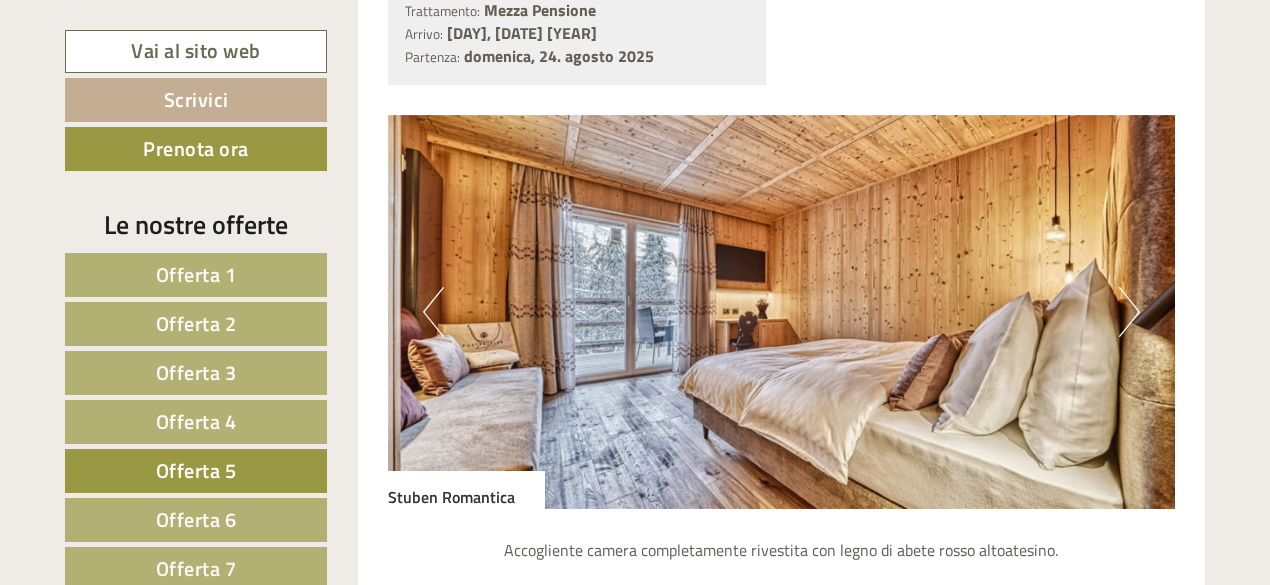 click on "Next" at bounding box center (1129, 312) 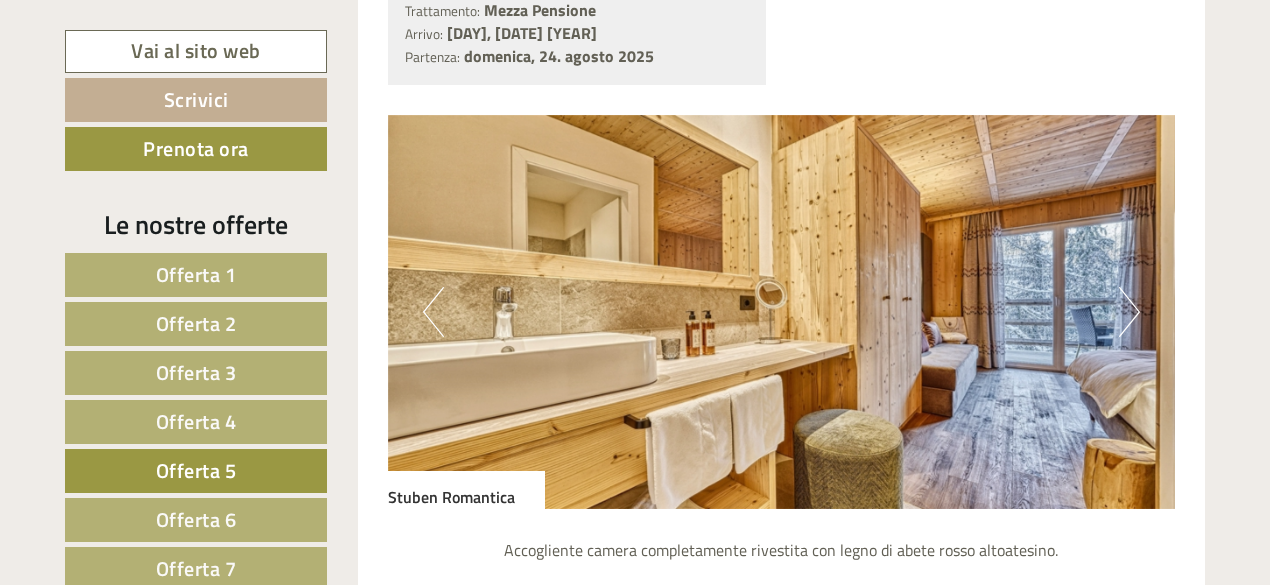 click on "Next" at bounding box center [1129, 312] 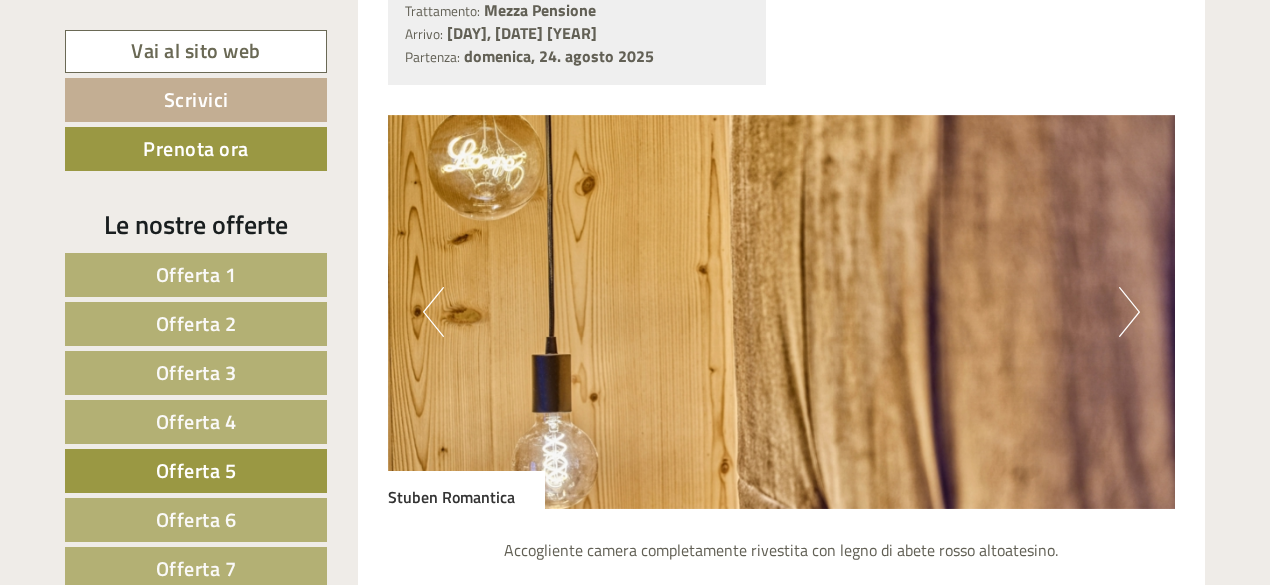 click on "Offerta 4" at bounding box center (196, 421) 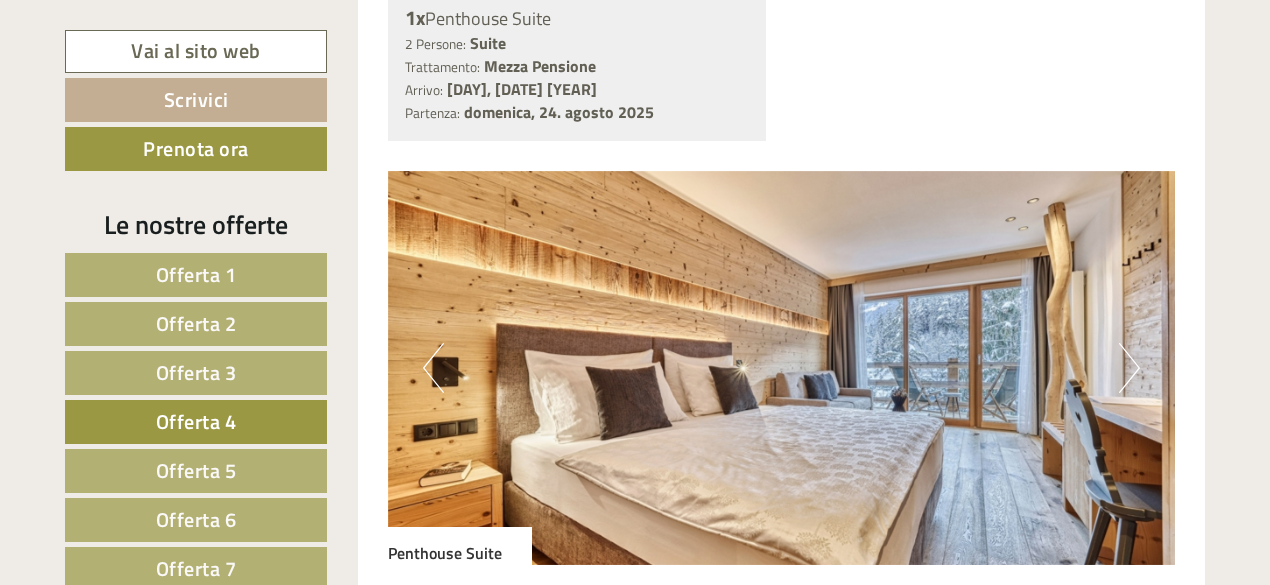 scroll, scrollTop: 1626, scrollLeft: 0, axis: vertical 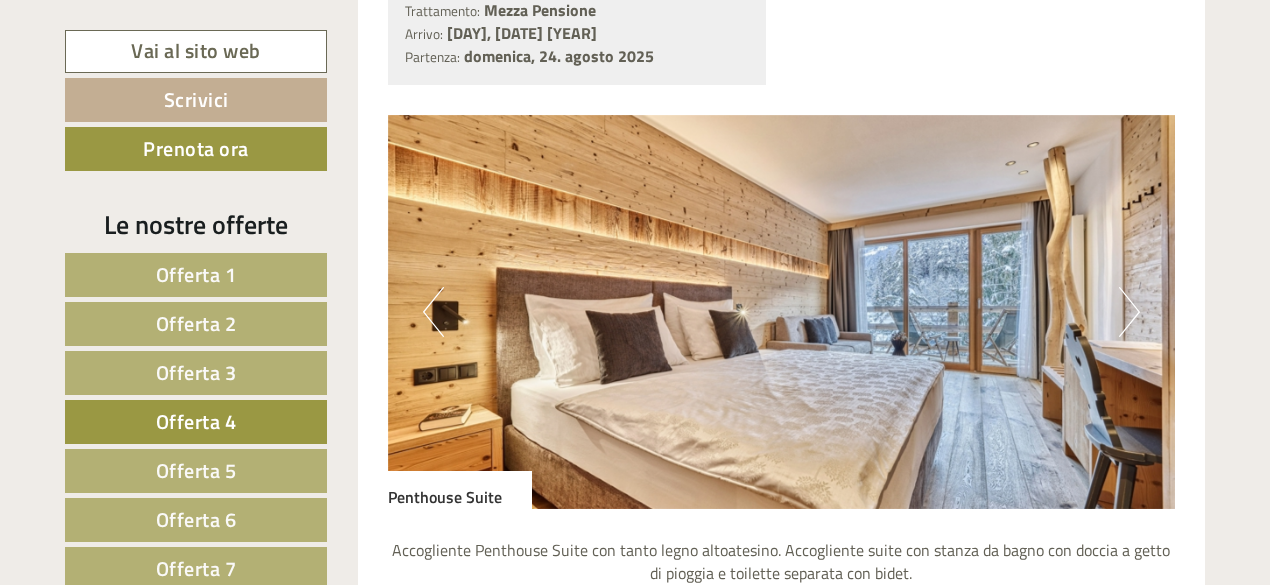 click on "Next" at bounding box center (1129, 312) 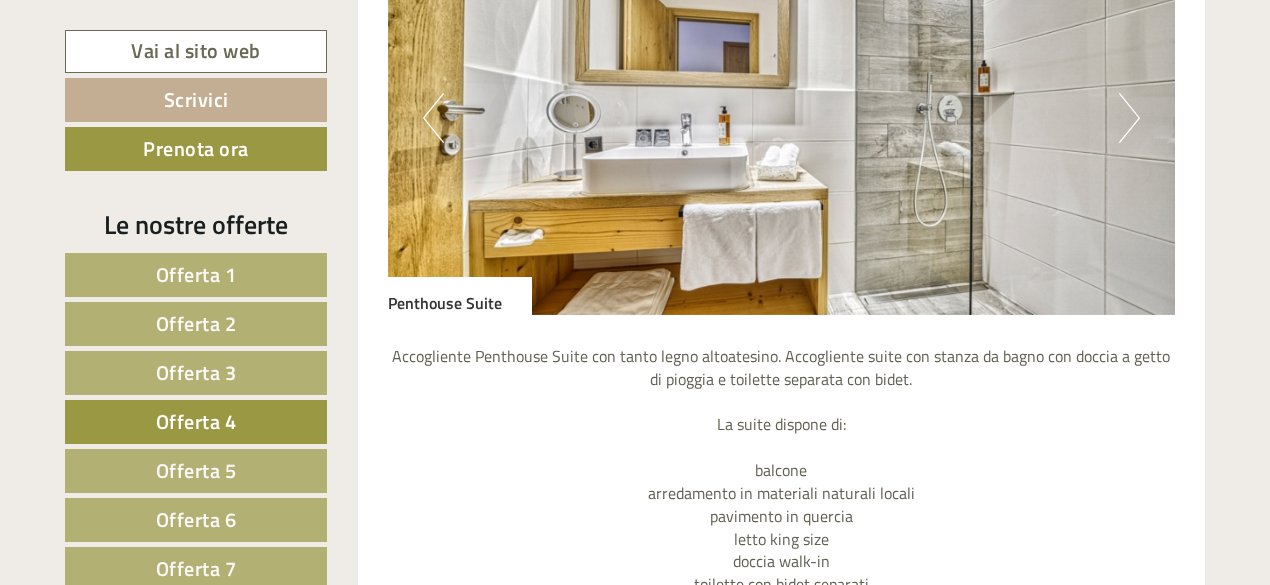 scroll, scrollTop: 1826, scrollLeft: 0, axis: vertical 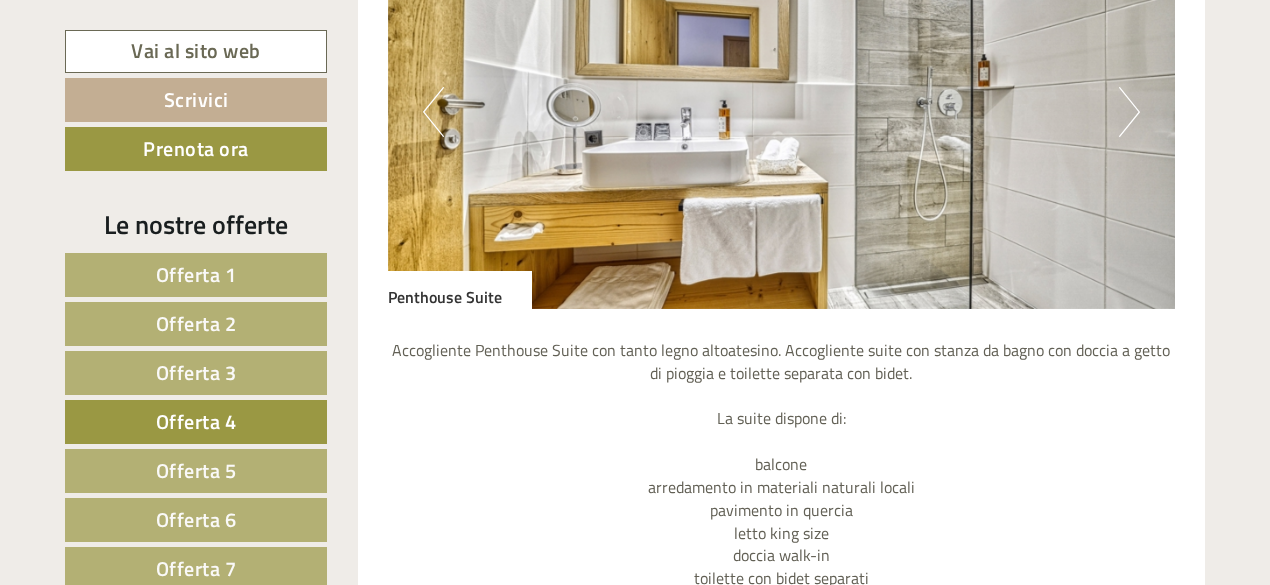 click at bounding box center (782, 112) 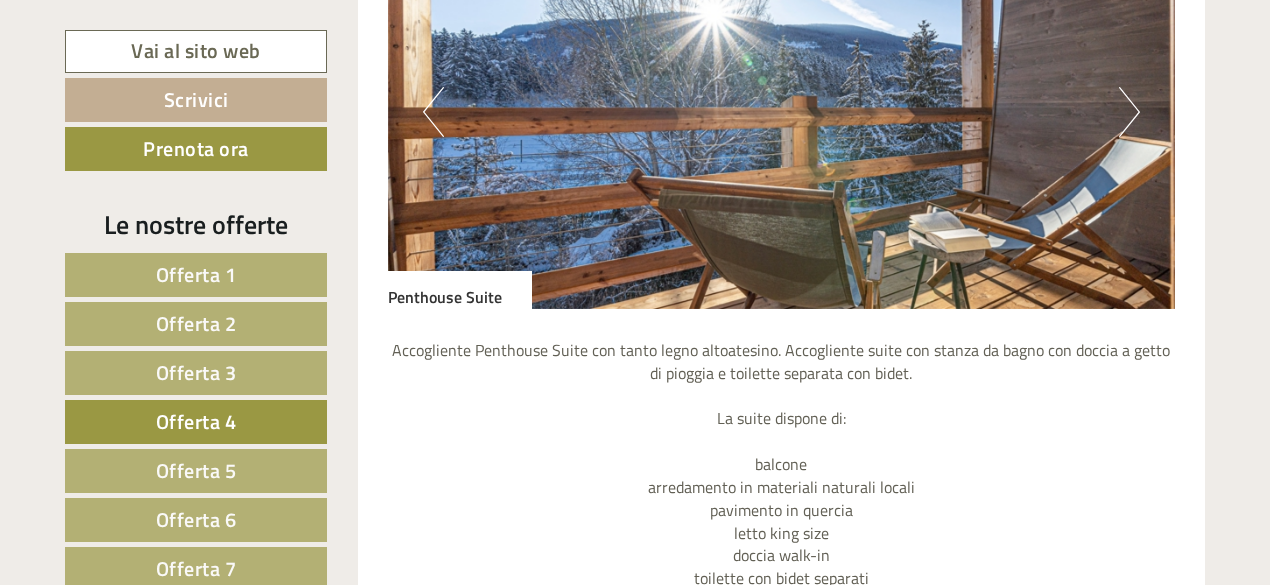 click on "Next" at bounding box center (1129, 112) 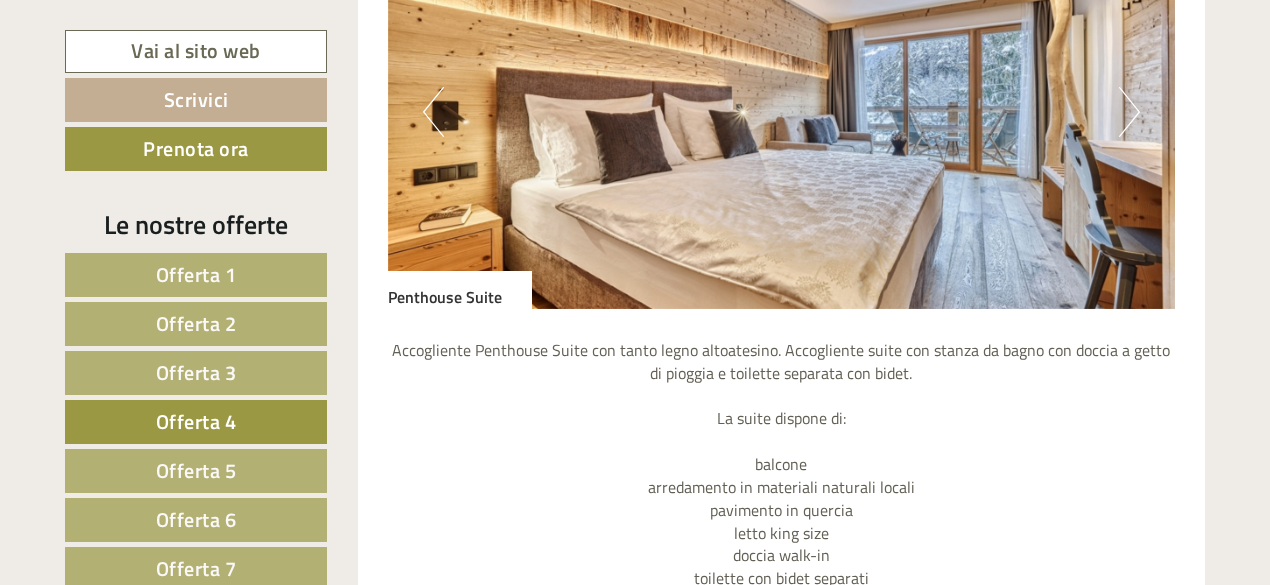 click on "Next" at bounding box center (1129, 112) 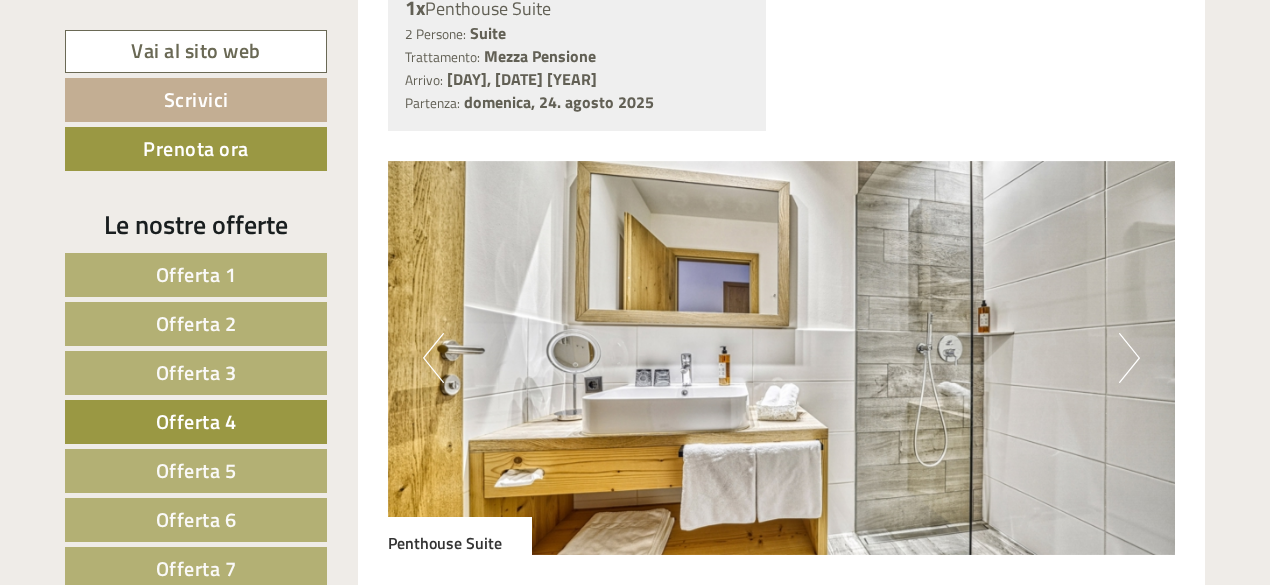 scroll, scrollTop: 1526, scrollLeft: 0, axis: vertical 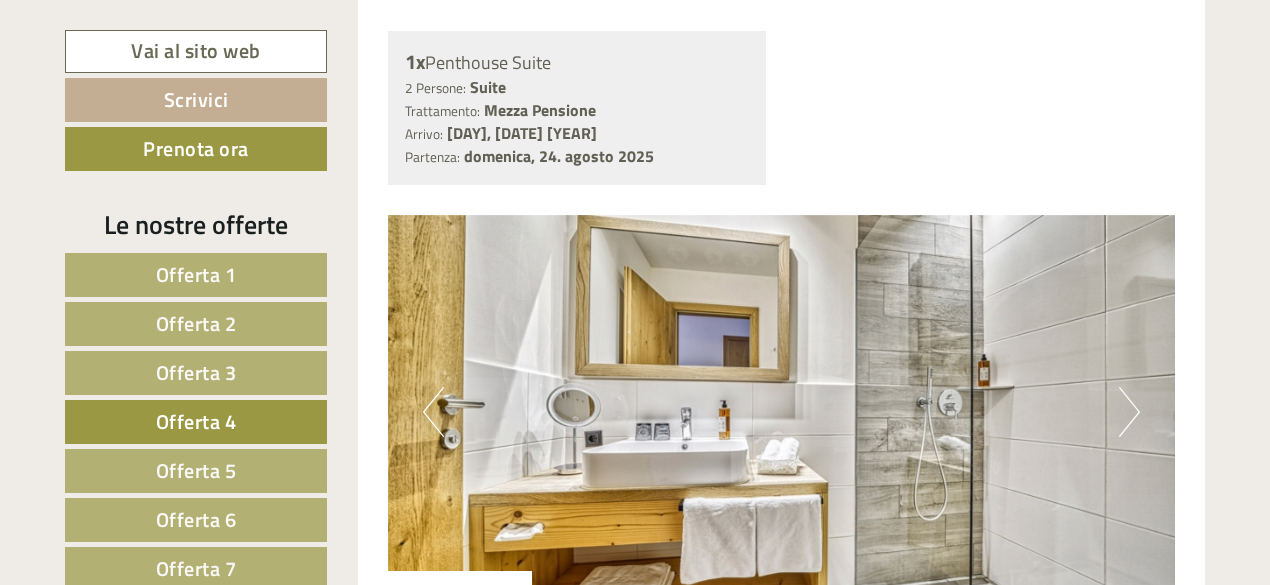 click on "Next" at bounding box center [1129, 412] 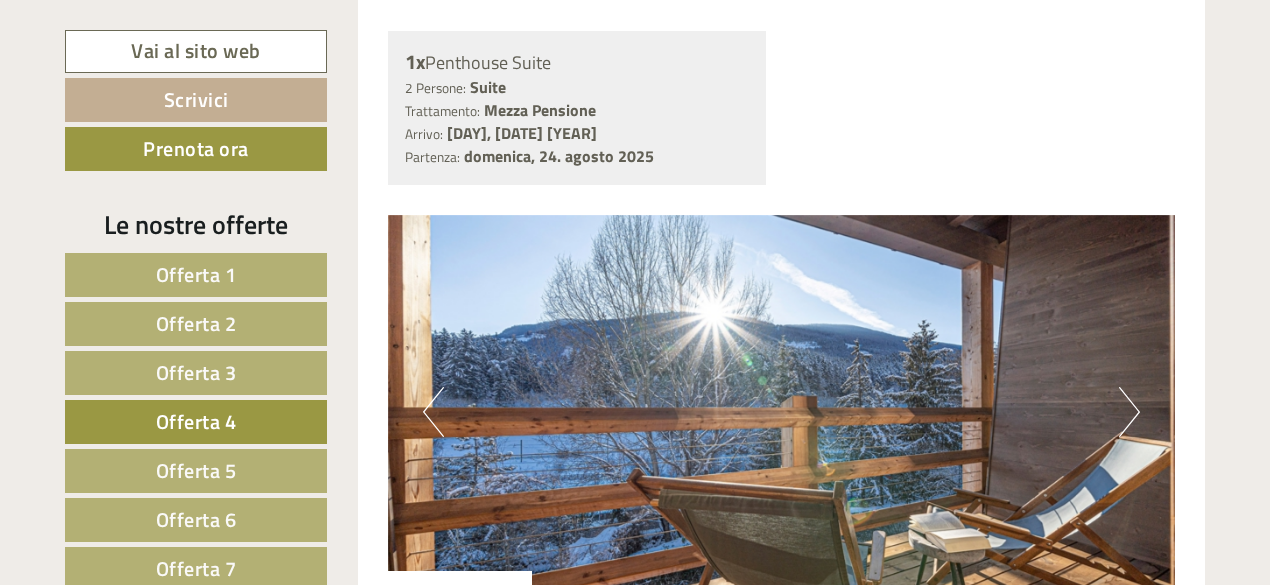 click on "Next" at bounding box center (1129, 412) 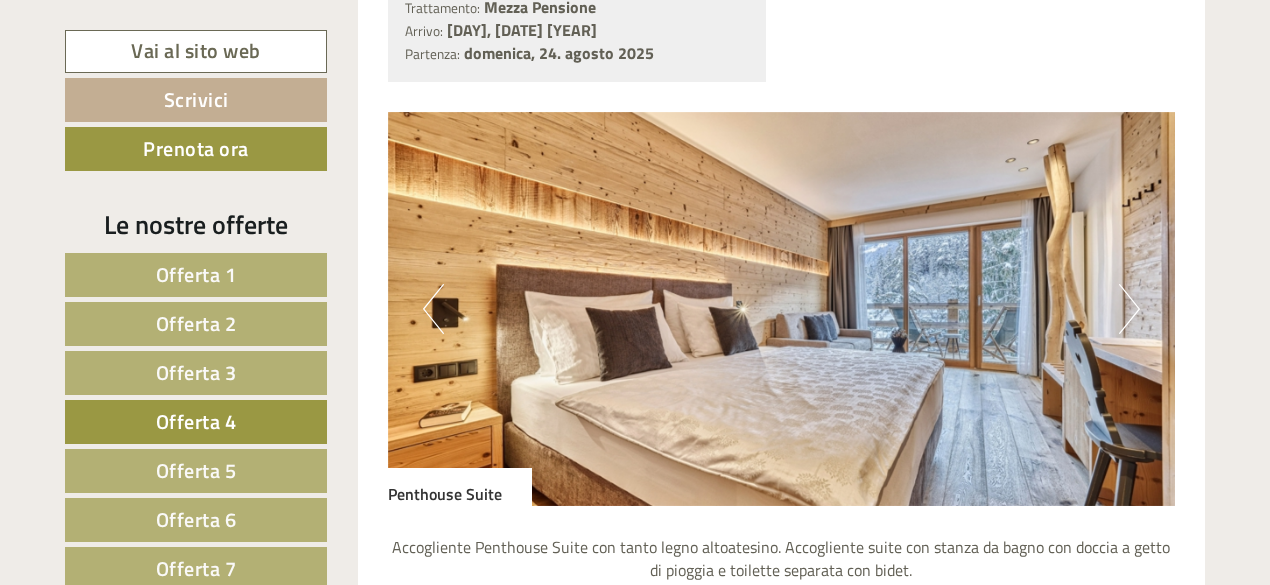 scroll, scrollTop: 1626, scrollLeft: 0, axis: vertical 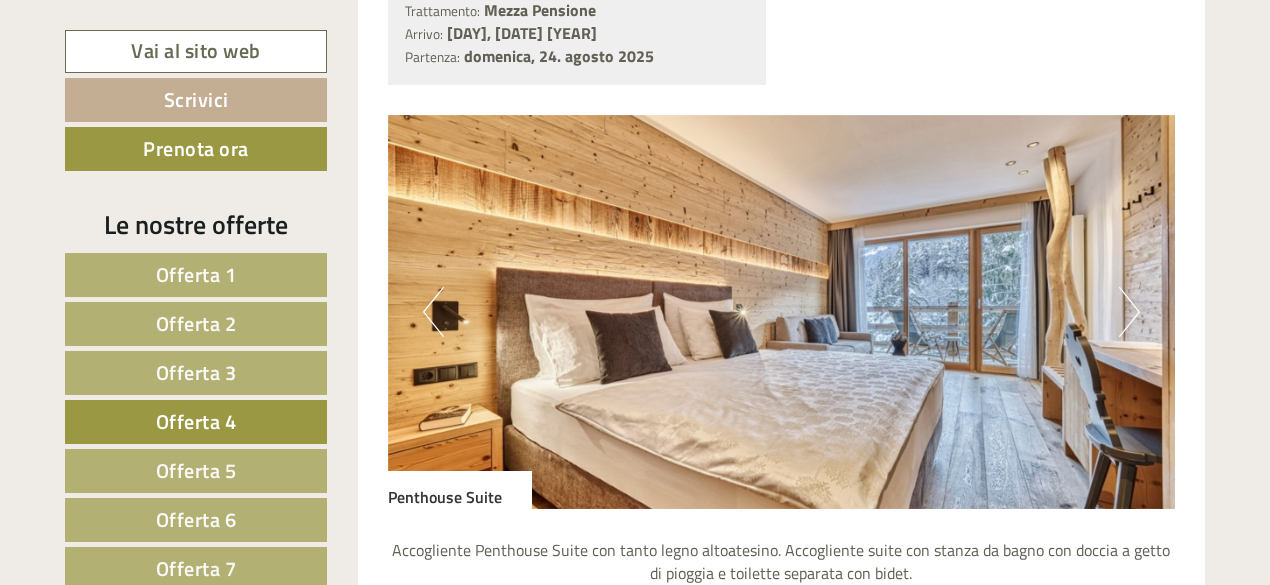 click on "Next" at bounding box center (1129, 312) 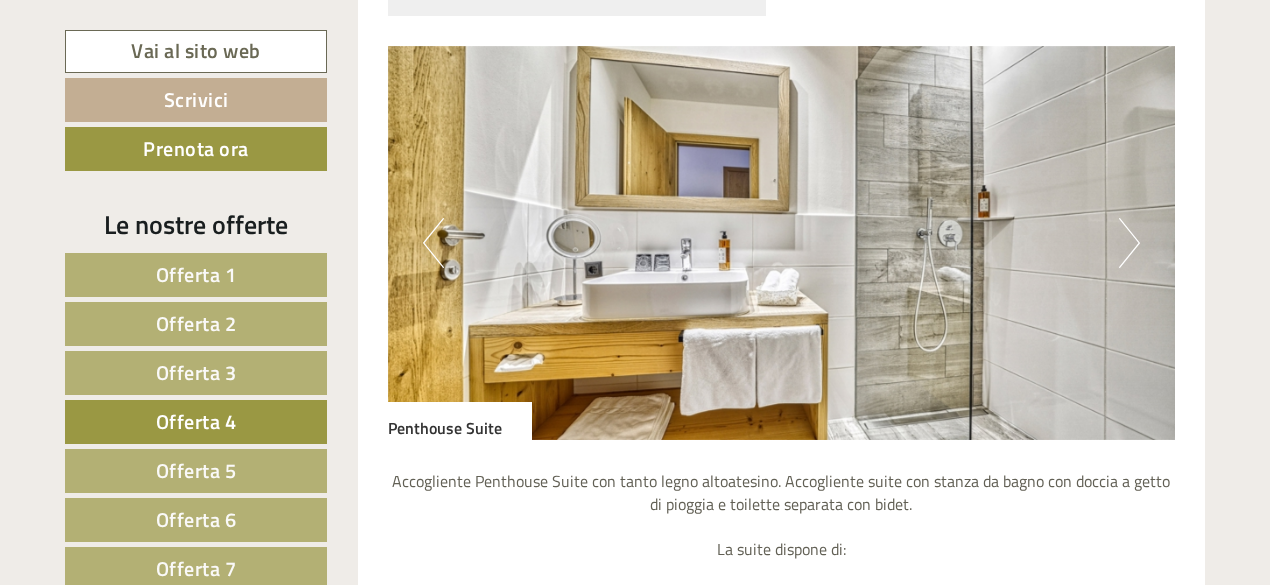 scroll, scrollTop: 1726, scrollLeft: 0, axis: vertical 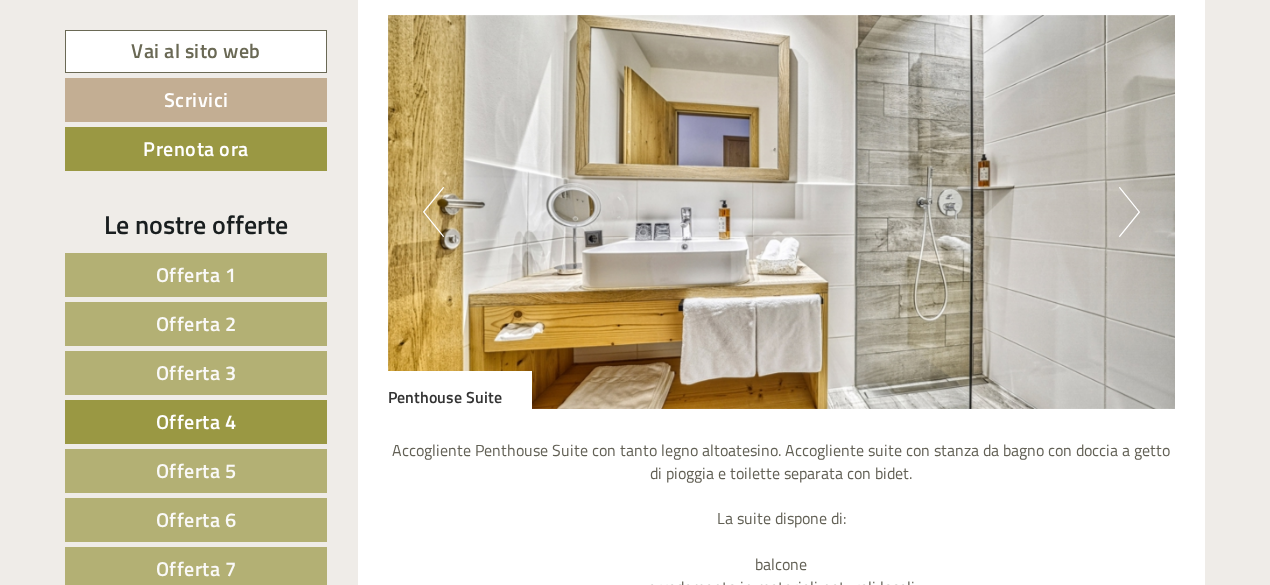 drag, startPoint x: 1116, startPoint y: 222, endPoint x: 1132, endPoint y: 230, distance: 17.888544 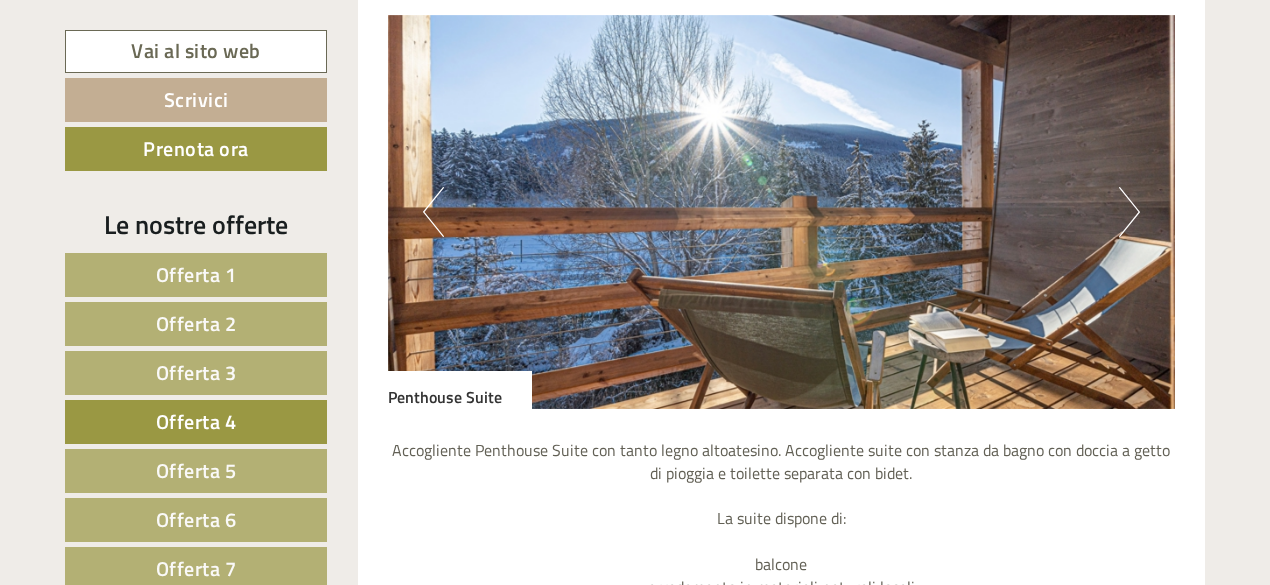 click on "Next" at bounding box center [1129, 212] 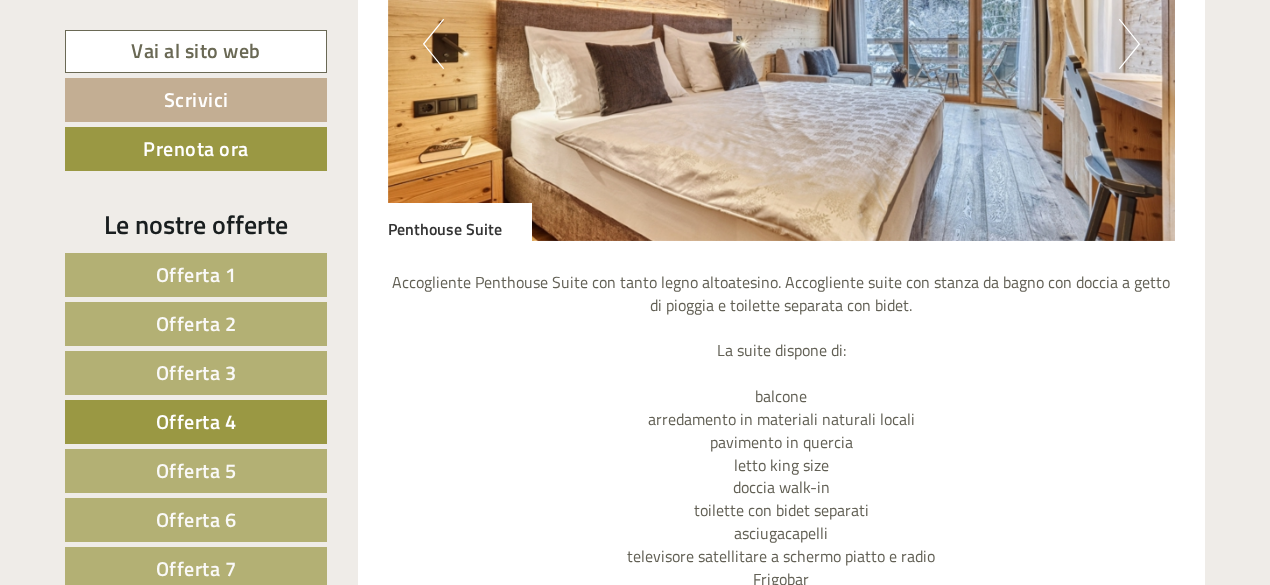 scroll, scrollTop: 1926, scrollLeft: 0, axis: vertical 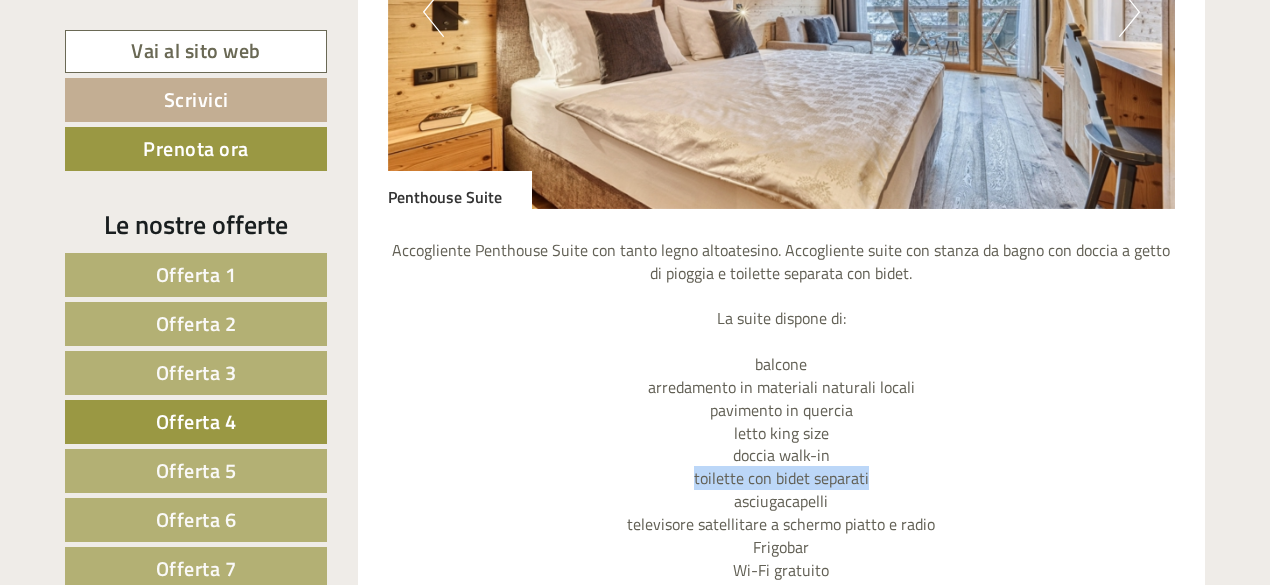 drag, startPoint x: 696, startPoint y: 476, endPoint x: 917, endPoint y: 479, distance: 221.02036 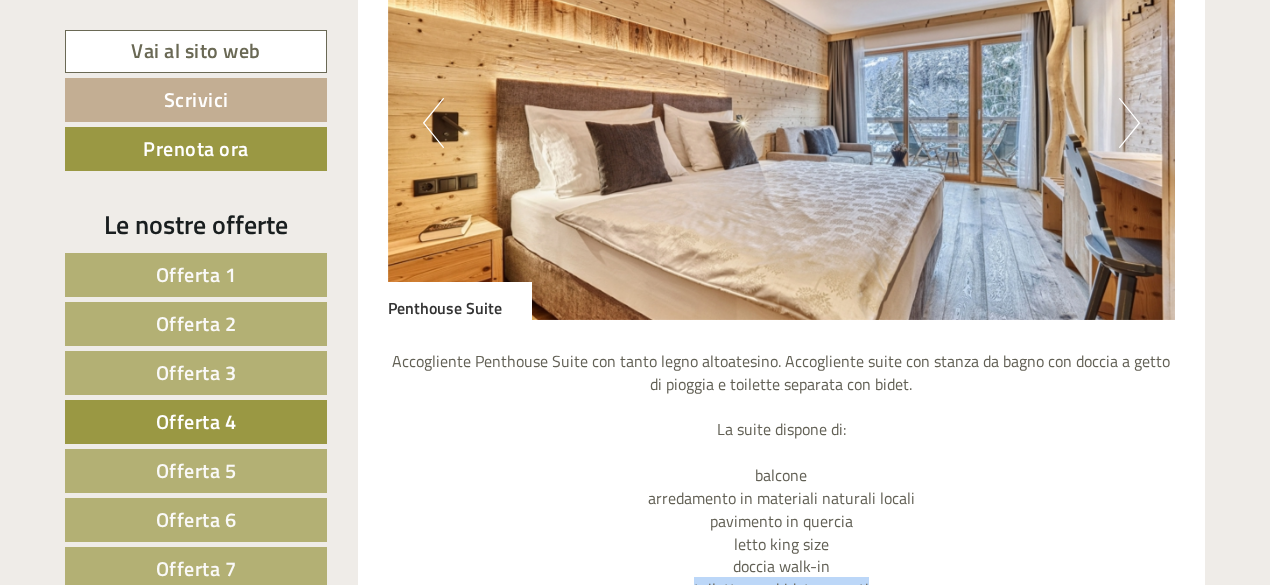 scroll, scrollTop: 1726, scrollLeft: 0, axis: vertical 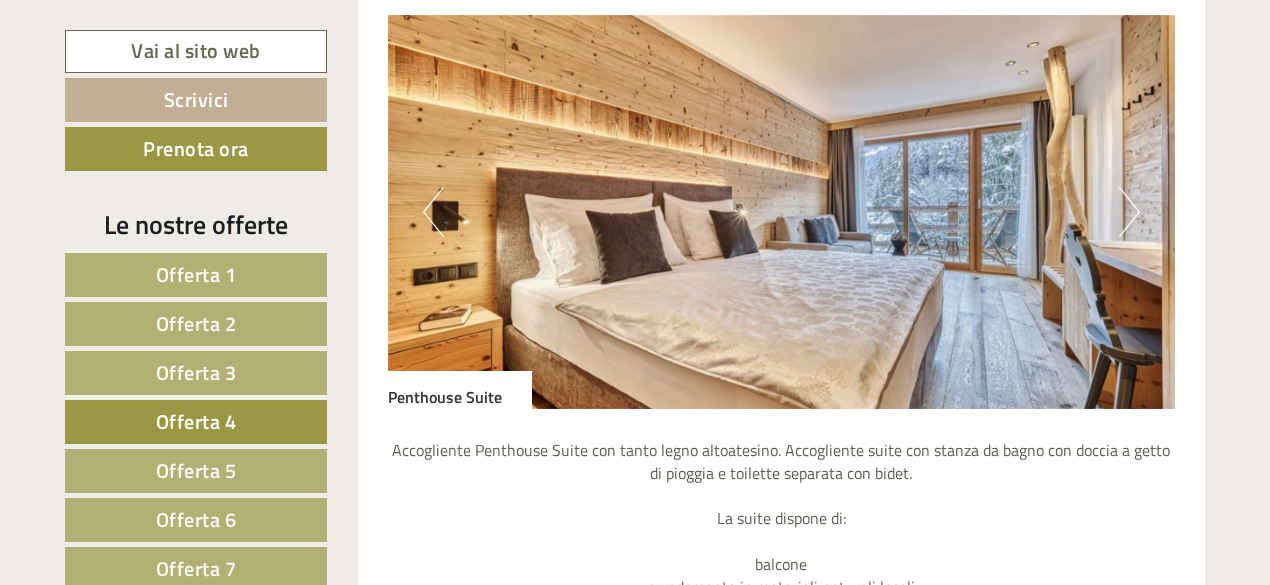 click on "Offerta 5" at bounding box center (196, 470) 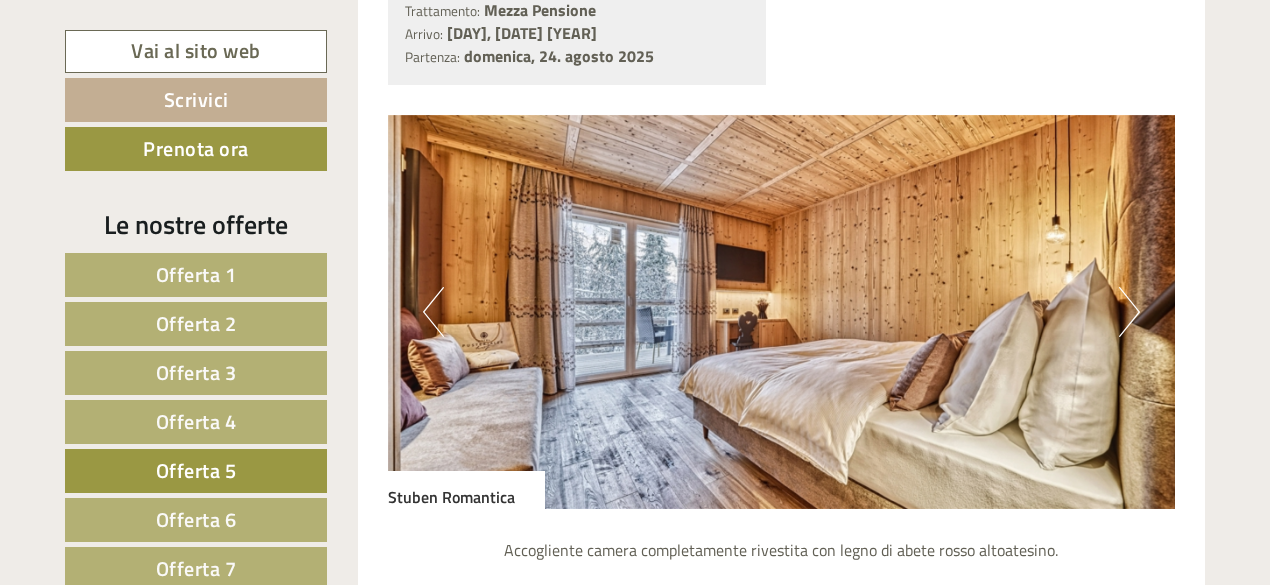 click on "Offerta 6" at bounding box center [196, 519] 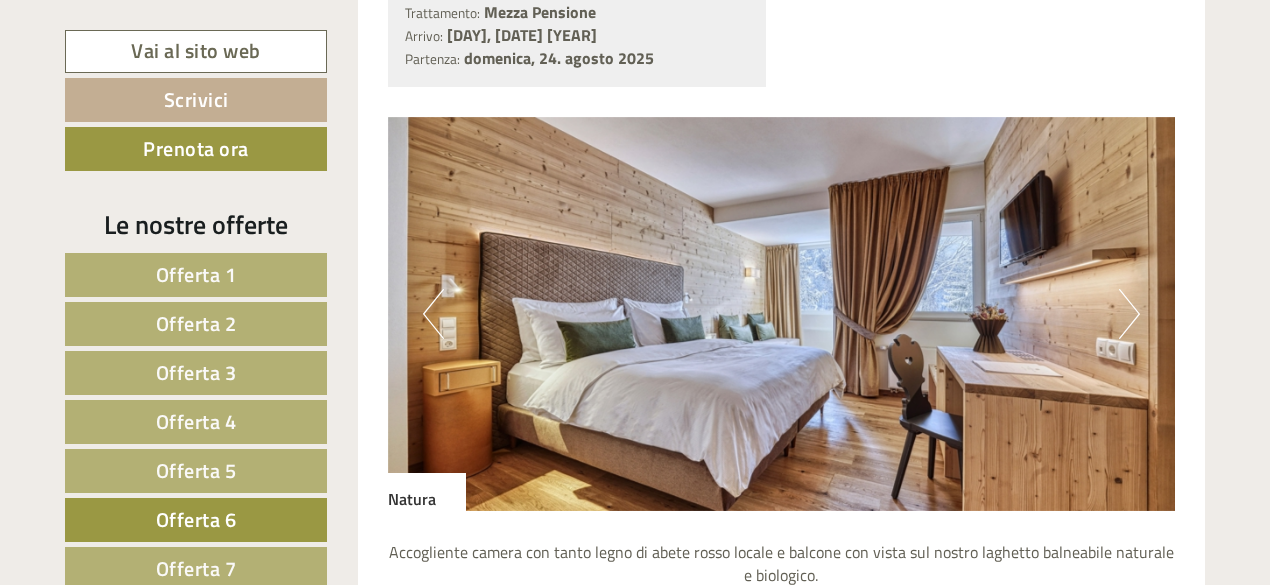 scroll, scrollTop: 1626, scrollLeft: 0, axis: vertical 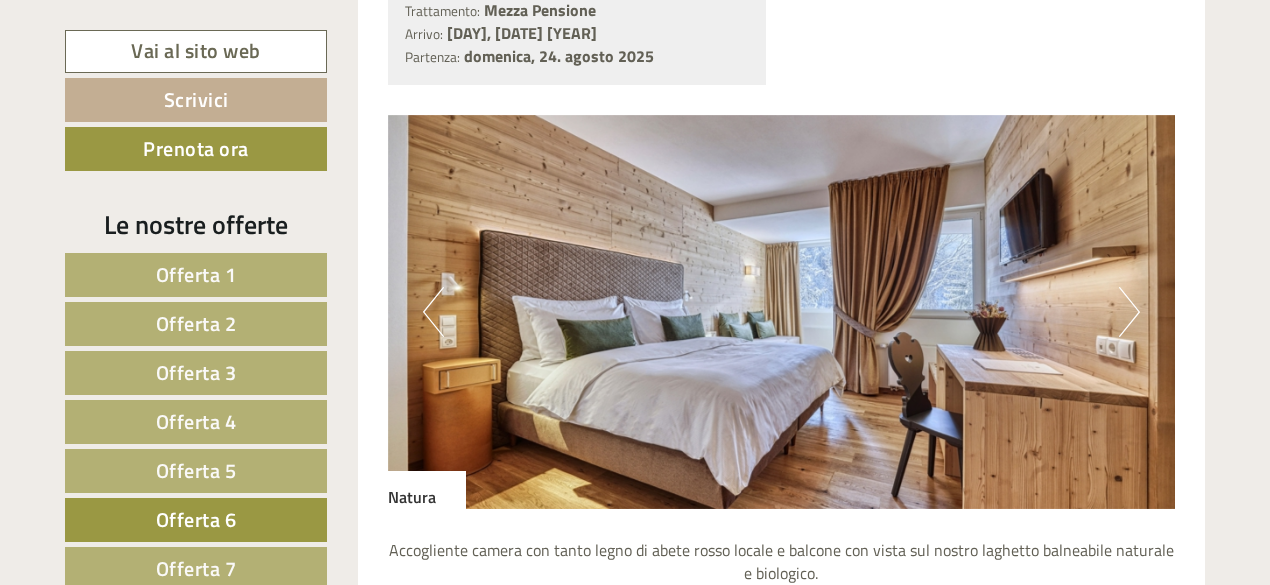 click on "Next" at bounding box center (1129, 312) 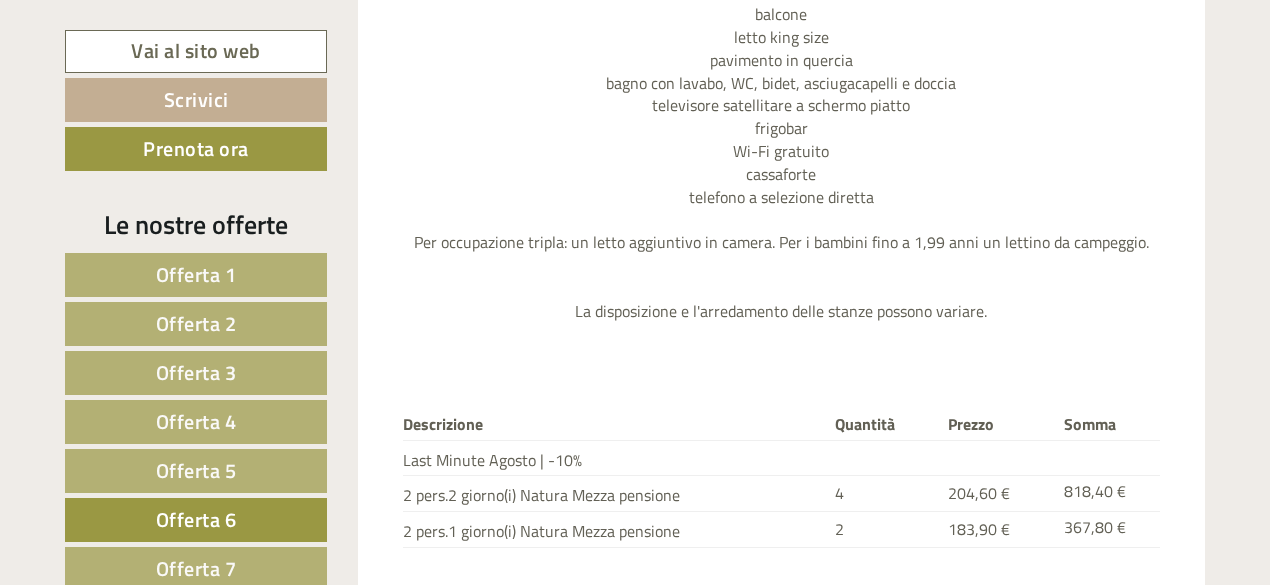 scroll, scrollTop: 2026, scrollLeft: 0, axis: vertical 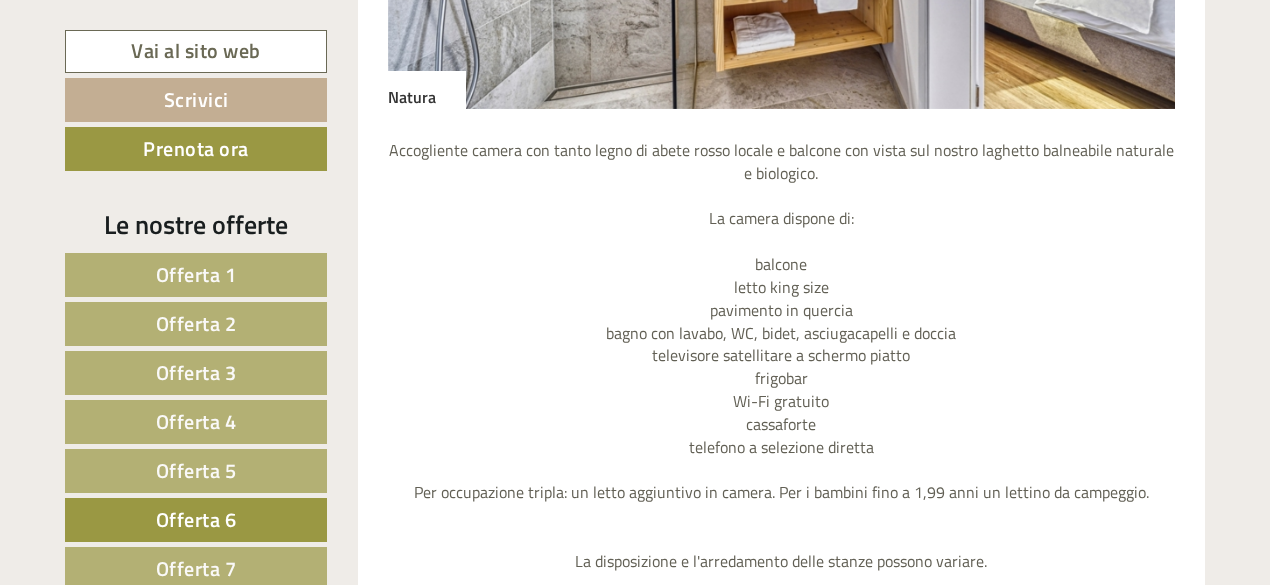 type 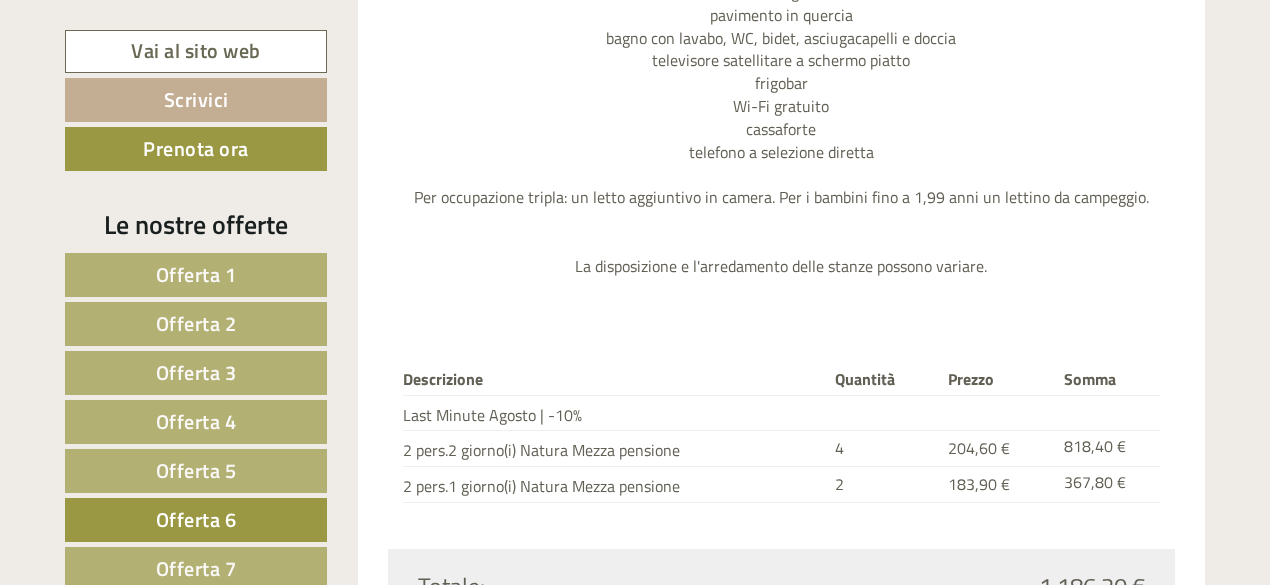 scroll, scrollTop: 2326, scrollLeft: 0, axis: vertical 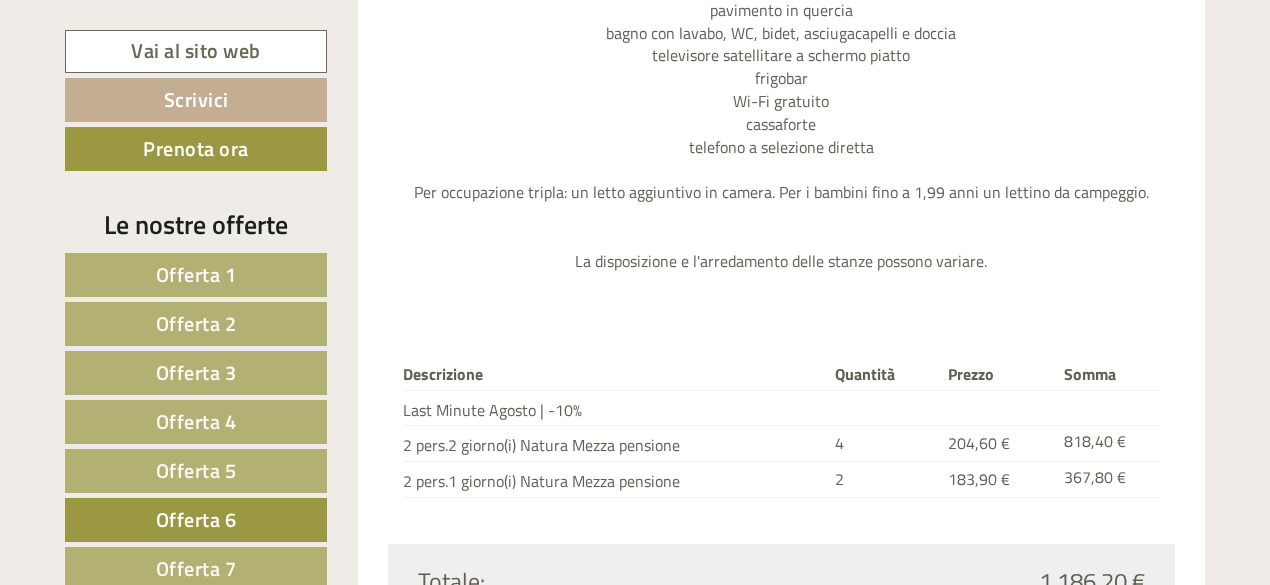 click on "Offerta 7" at bounding box center (196, 569) 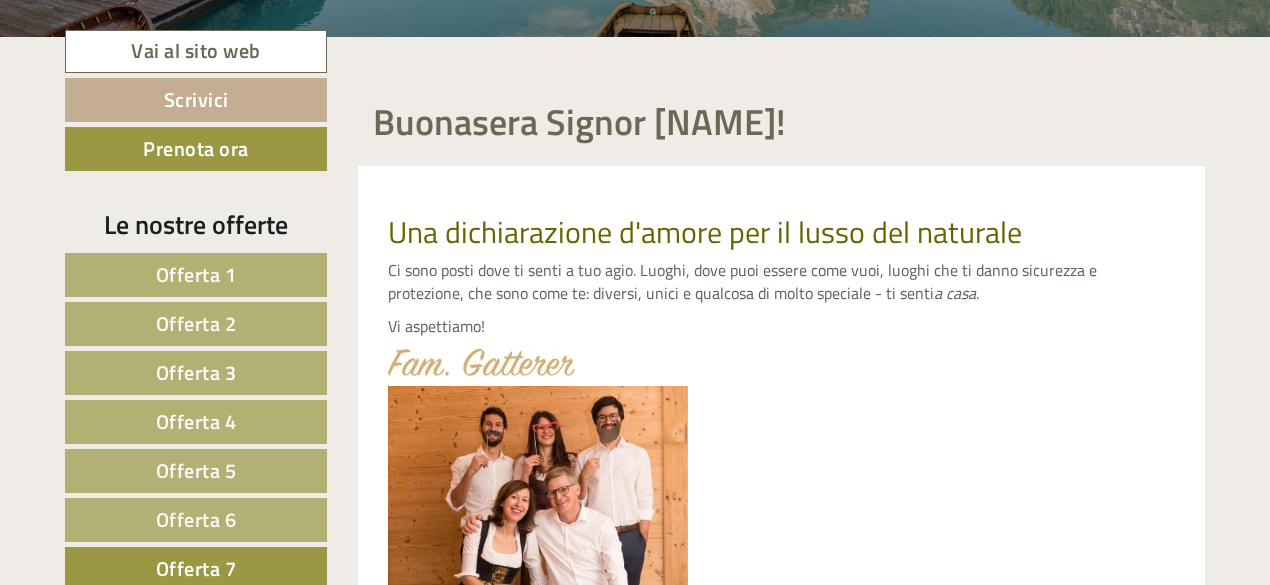 scroll, scrollTop: 426, scrollLeft: 0, axis: vertical 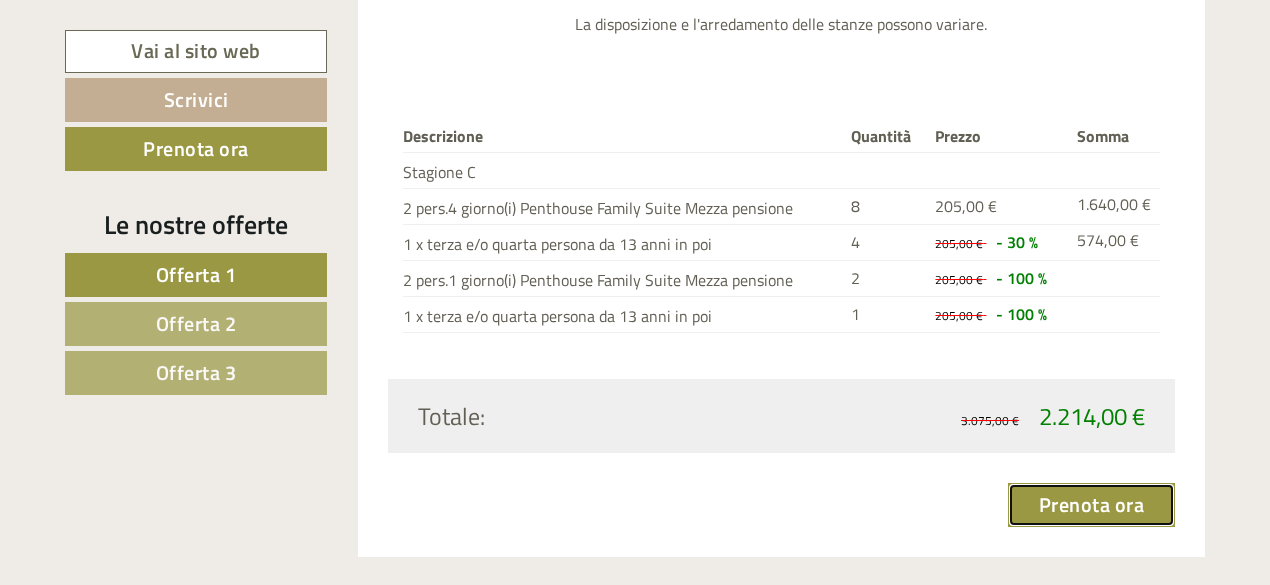 click on "Prenota ora" at bounding box center (1092, 505) 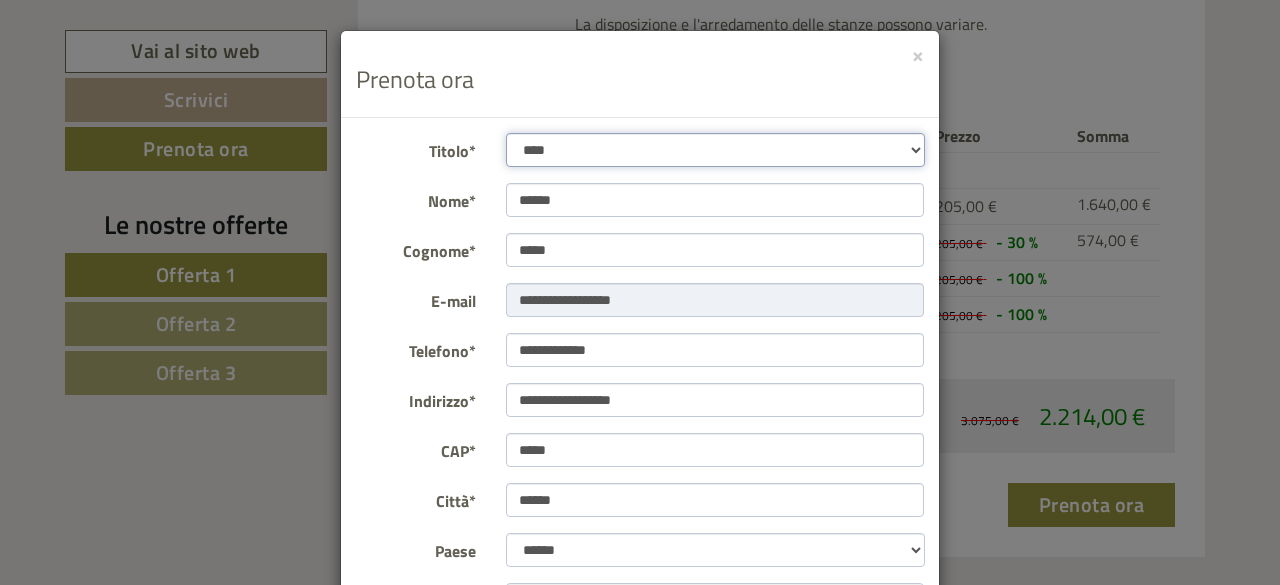 click on "**********" at bounding box center (715, 150) 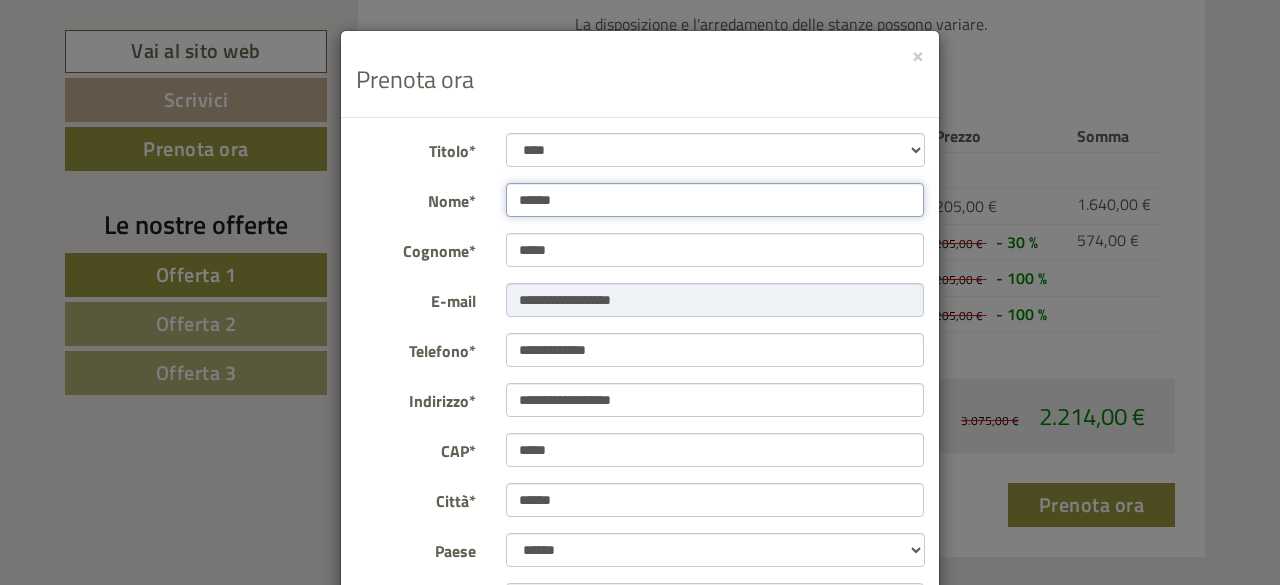 click on "******" at bounding box center (715, 200) 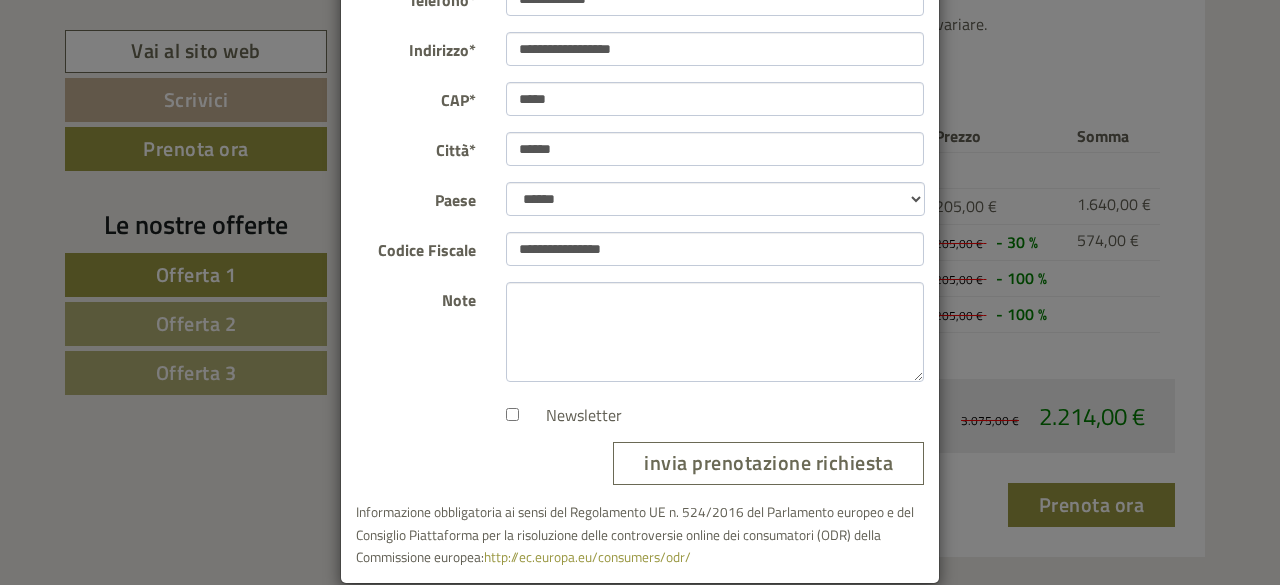 scroll, scrollTop: 378, scrollLeft: 0, axis: vertical 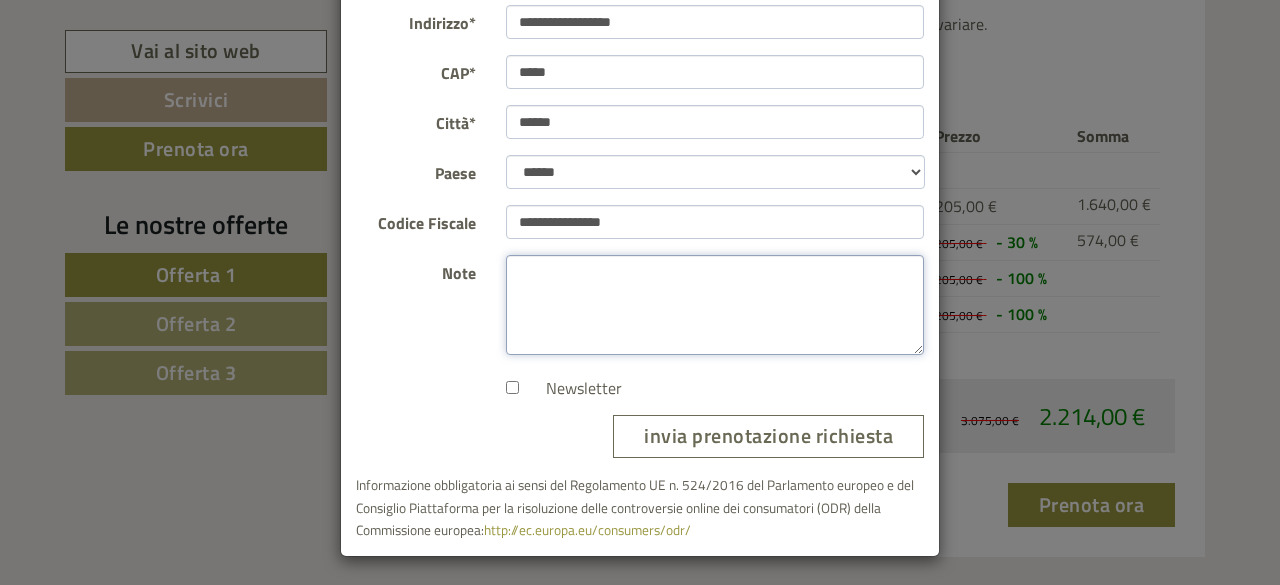 click on "Note" at bounding box center (715, 305) 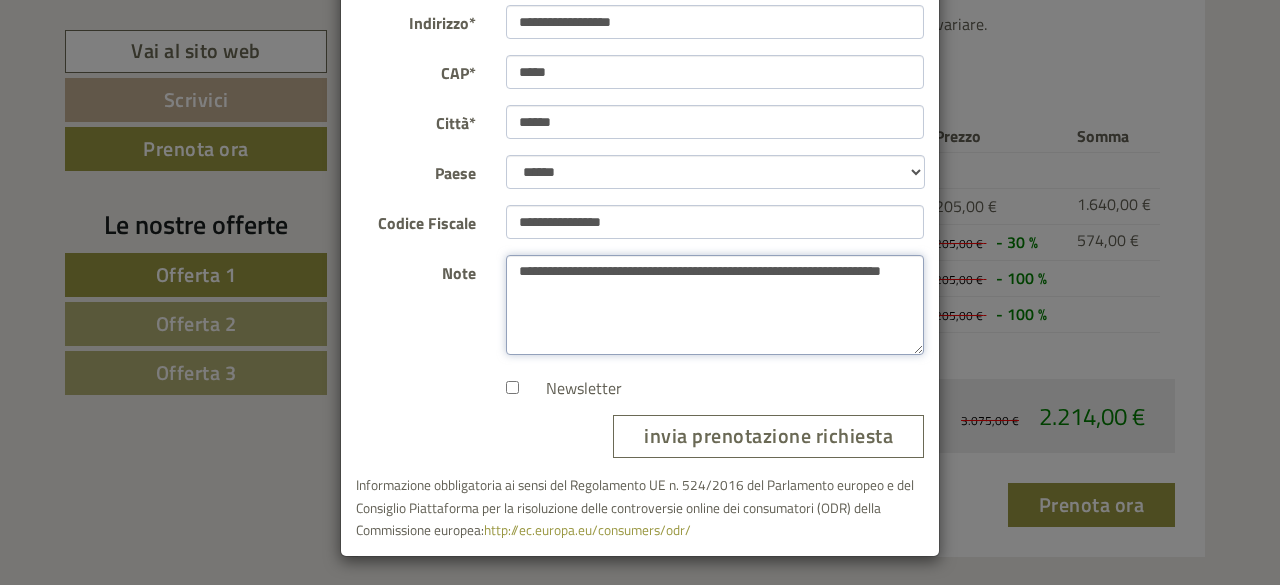 click on "**********" at bounding box center (715, 305) 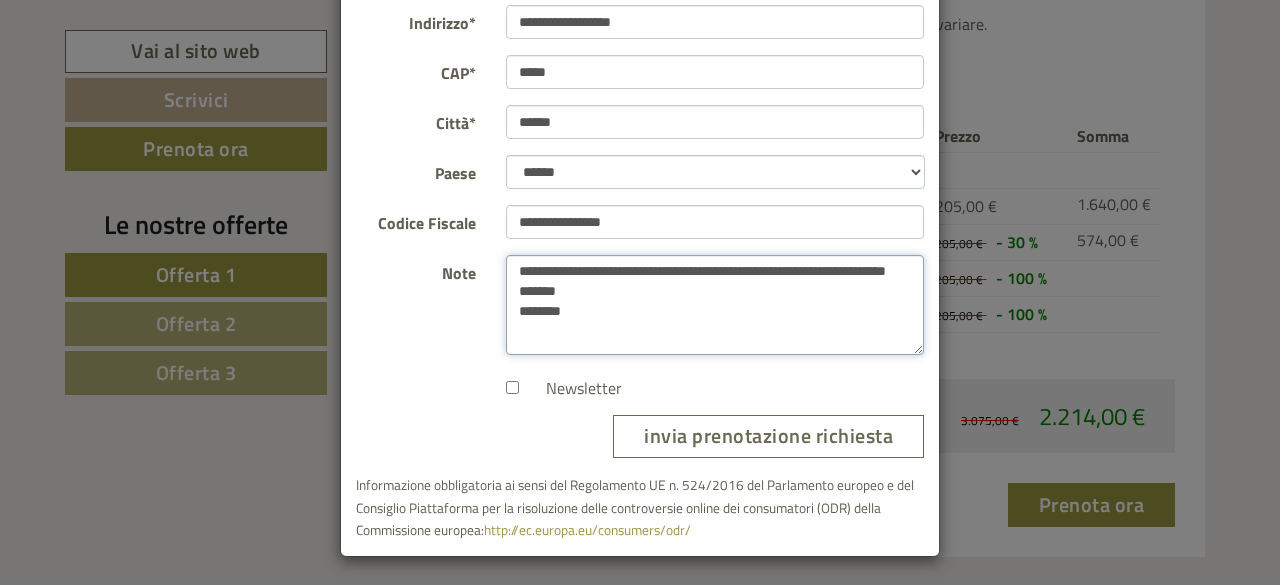 scroll, scrollTop: 8, scrollLeft: 0, axis: vertical 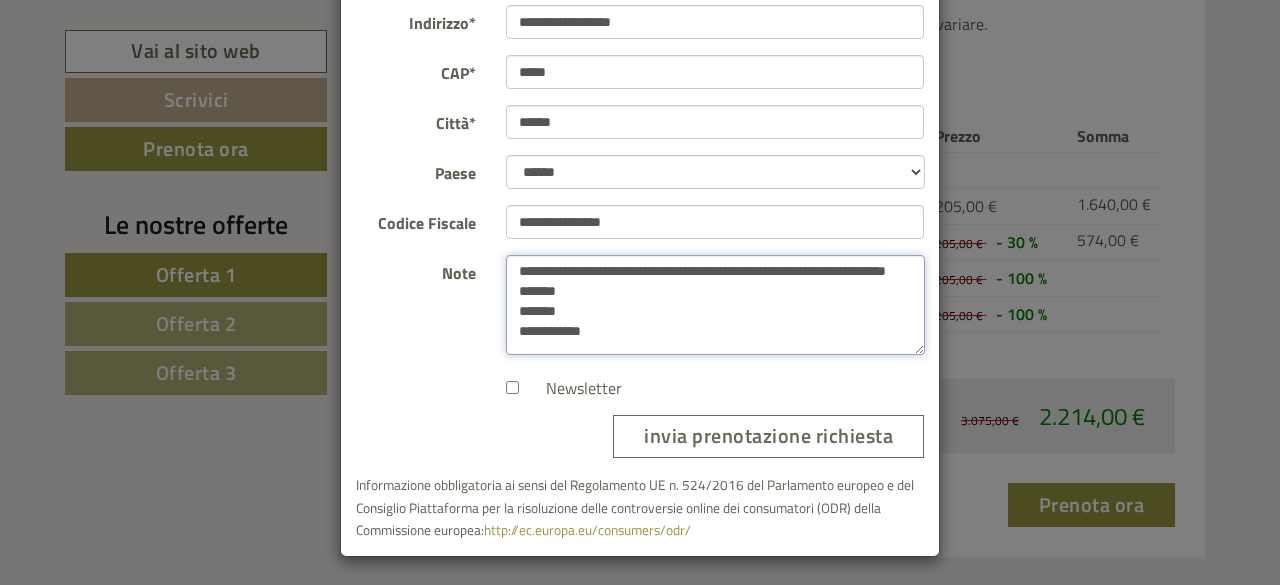 type on "**********" 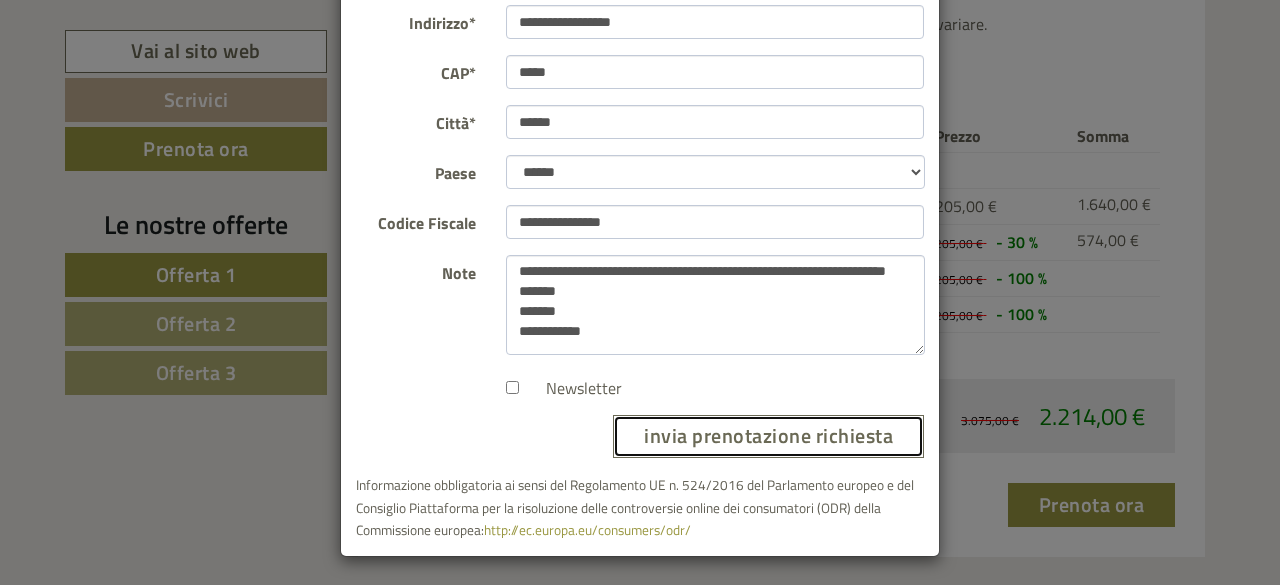 click on "invia prenotazione richiesta" at bounding box center [768, 436] 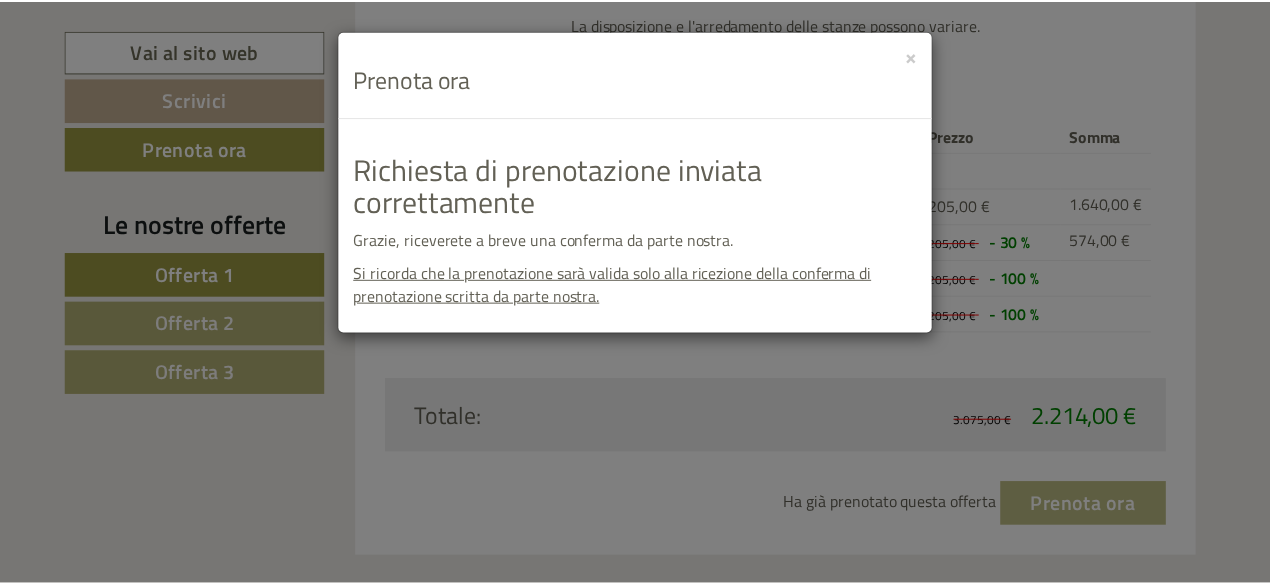 scroll, scrollTop: 0, scrollLeft: 0, axis: both 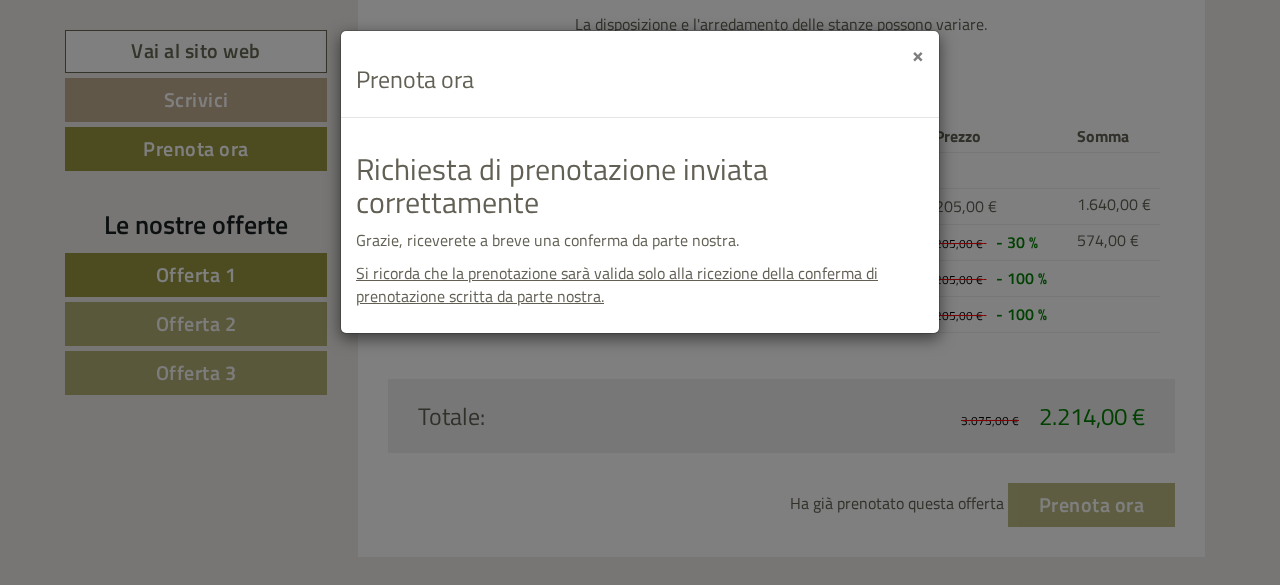 click on "×" at bounding box center (918, 54) 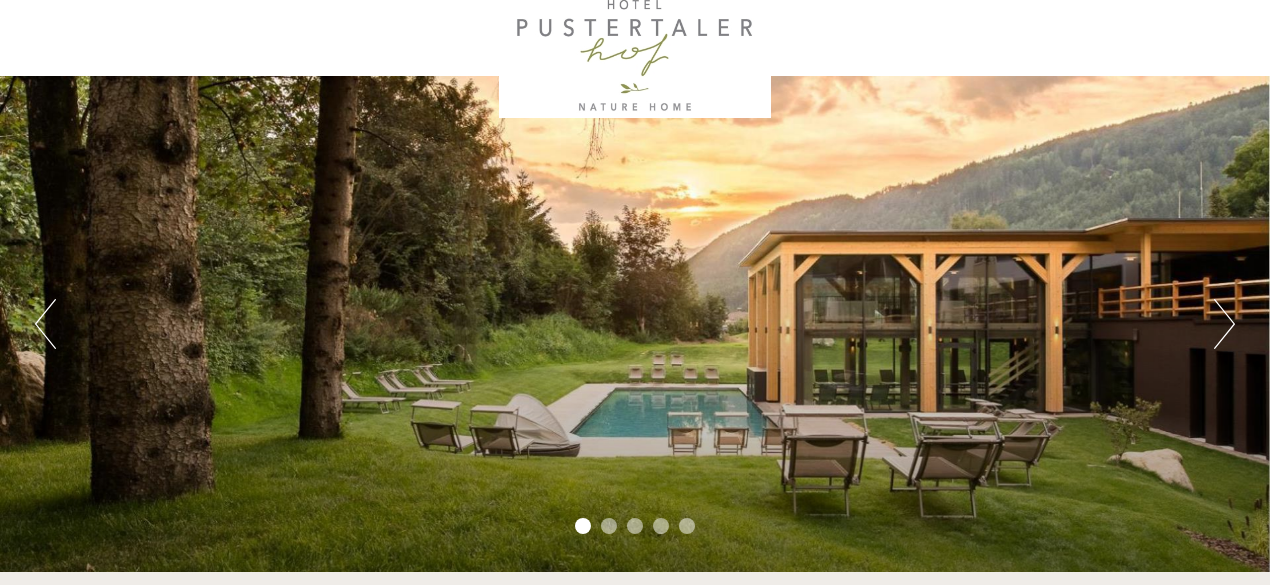 scroll, scrollTop: 0, scrollLeft: 0, axis: both 